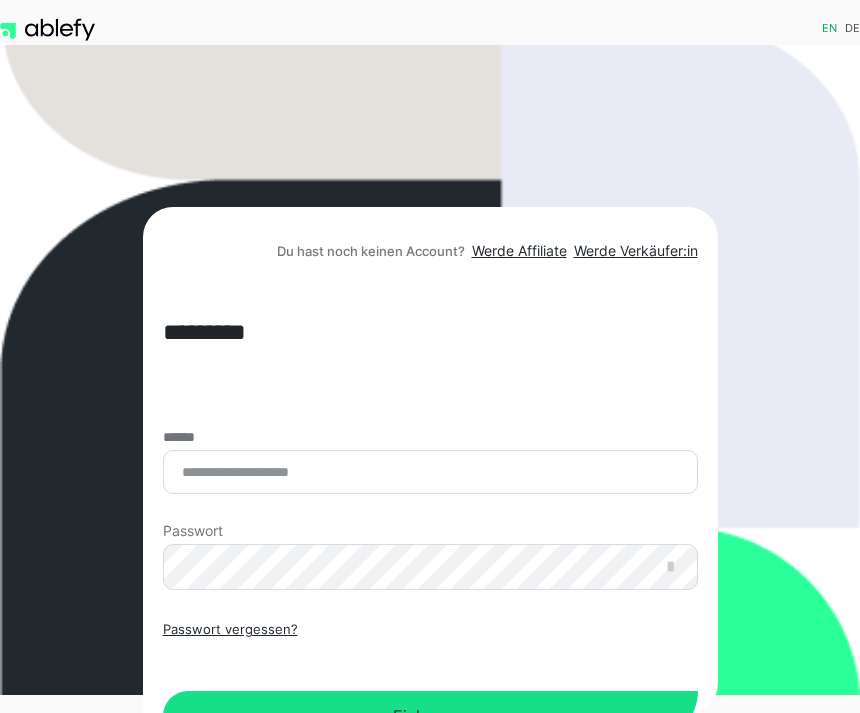 scroll, scrollTop: 0, scrollLeft: 0, axis: both 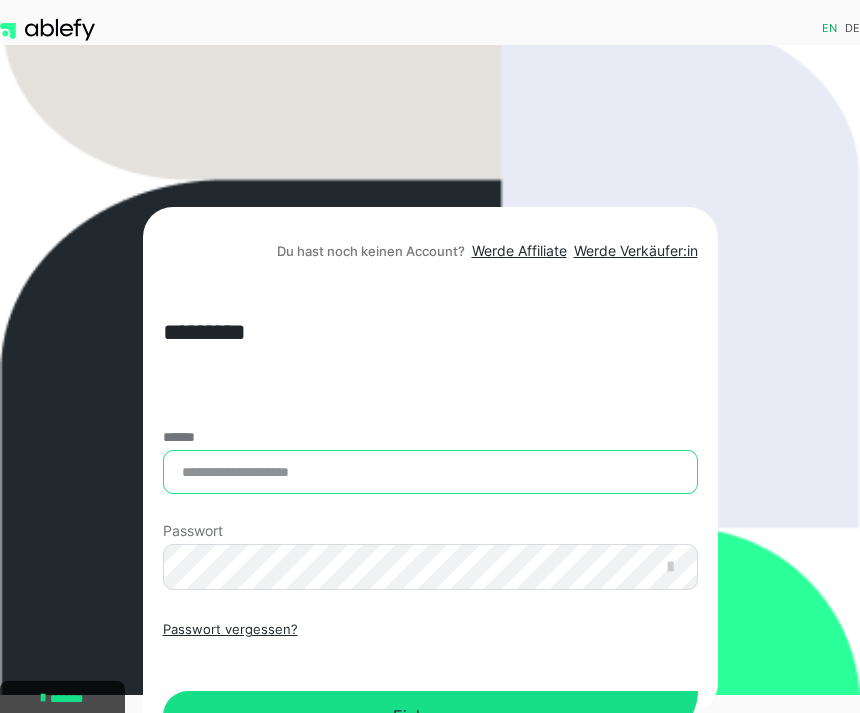 click on "******" at bounding box center (430, 472) 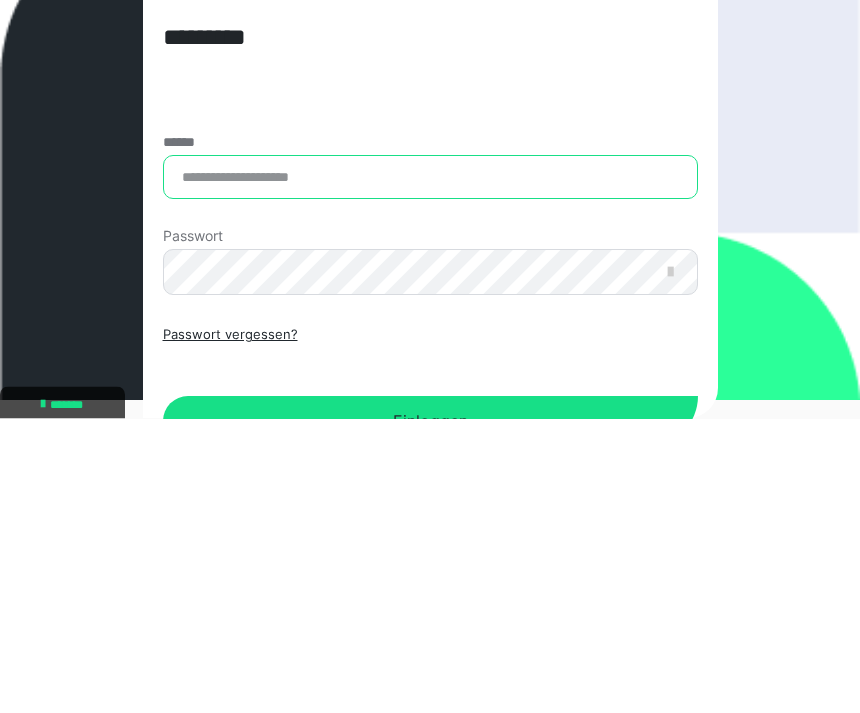 type on "**********" 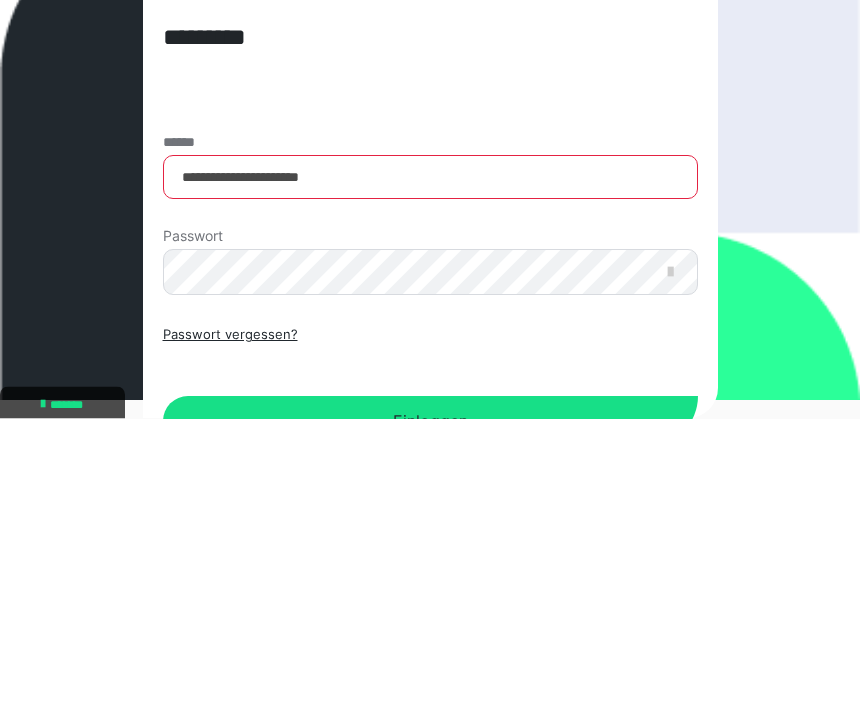 click on "Einloggen" at bounding box center (430, 716) 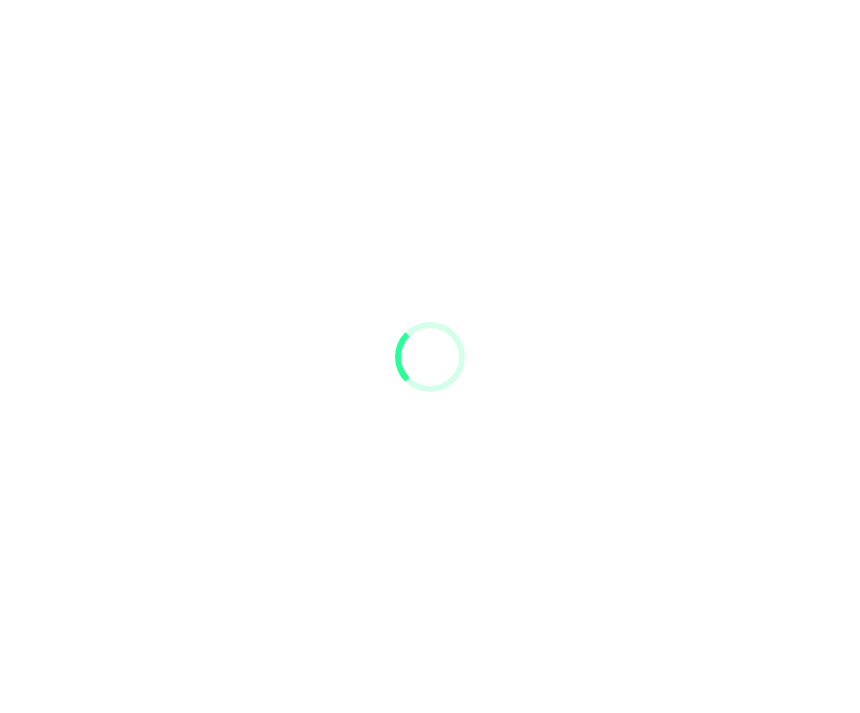 scroll, scrollTop: 0, scrollLeft: 0, axis: both 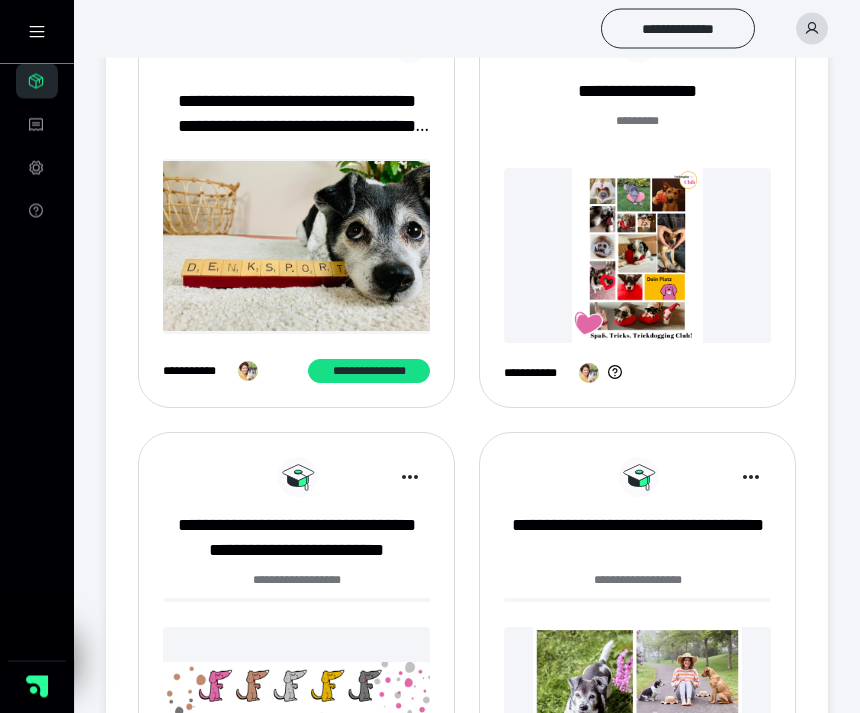 click at bounding box center [637, 256] 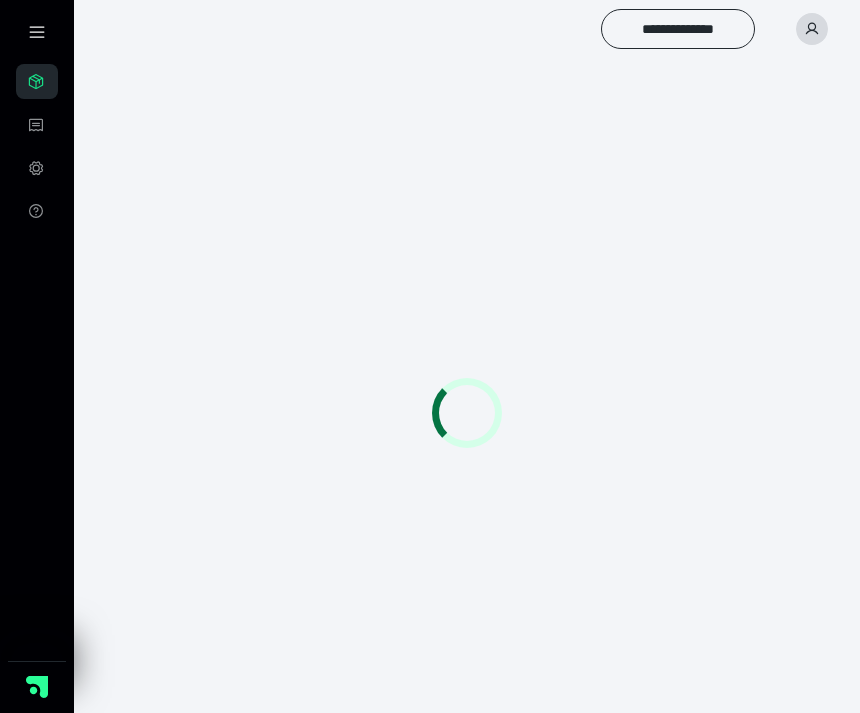scroll, scrollTop: 0, scrollLeft: 0, axis: both 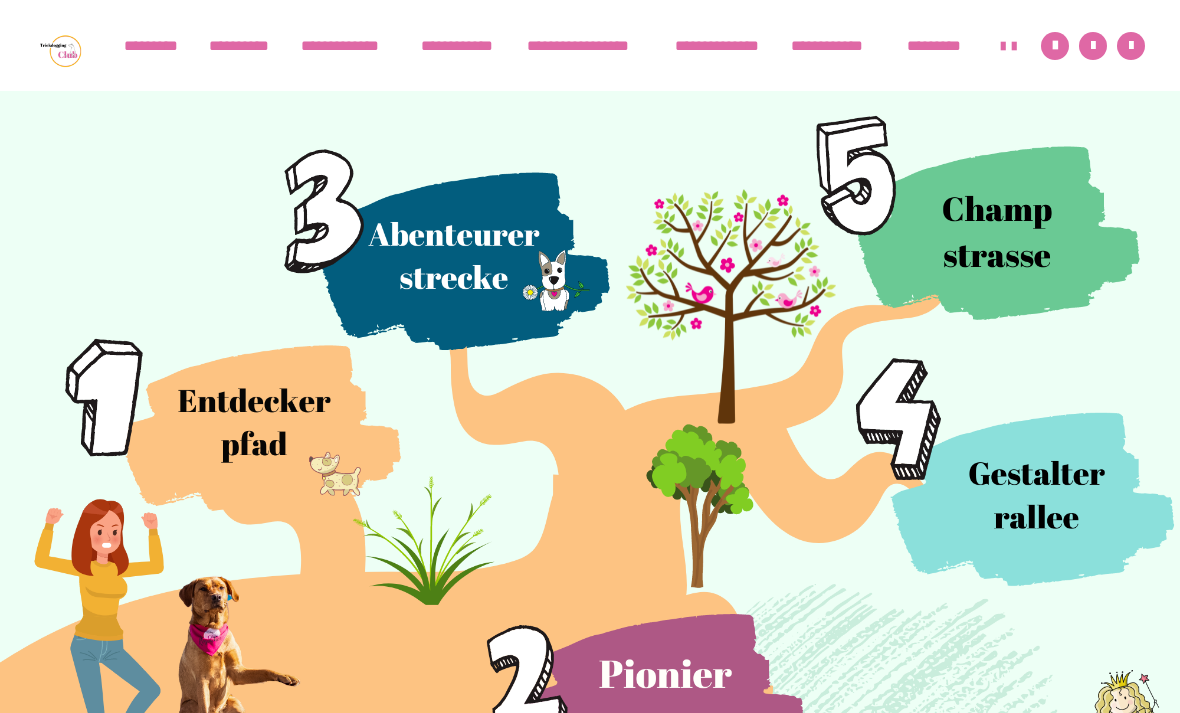 click on "**********" at bounding box center [245, 46] 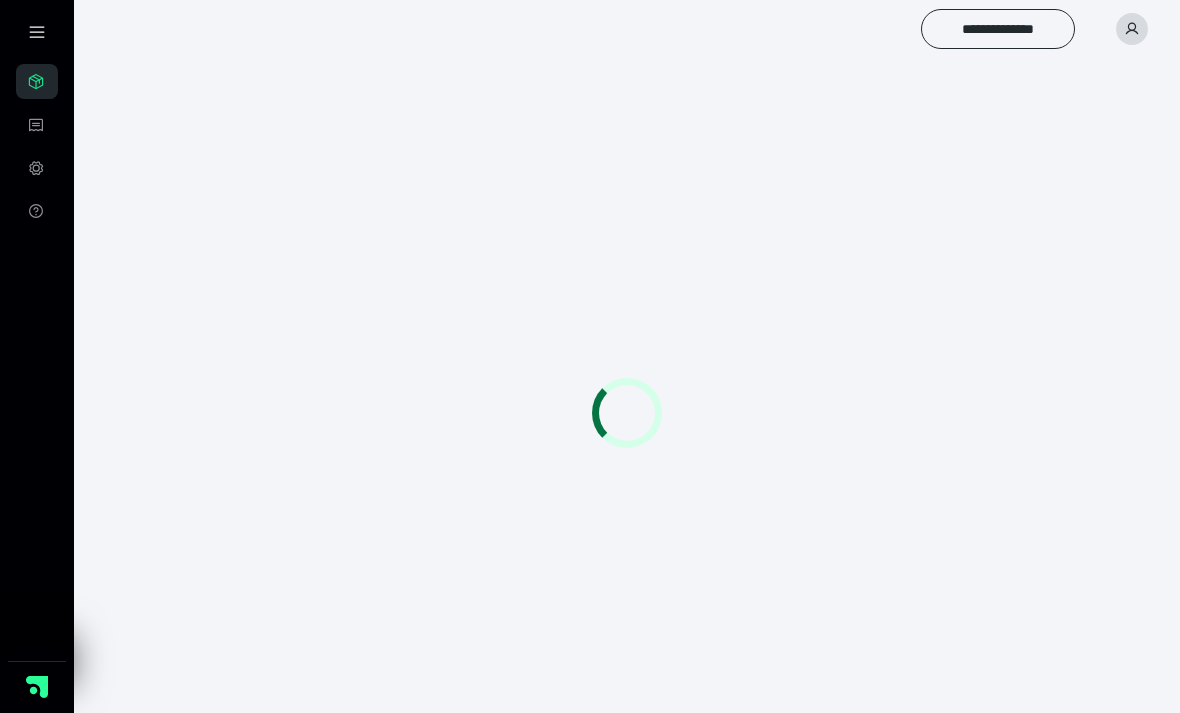 scroll, scrollTop: 0, scrollLeft: 0, axis: both 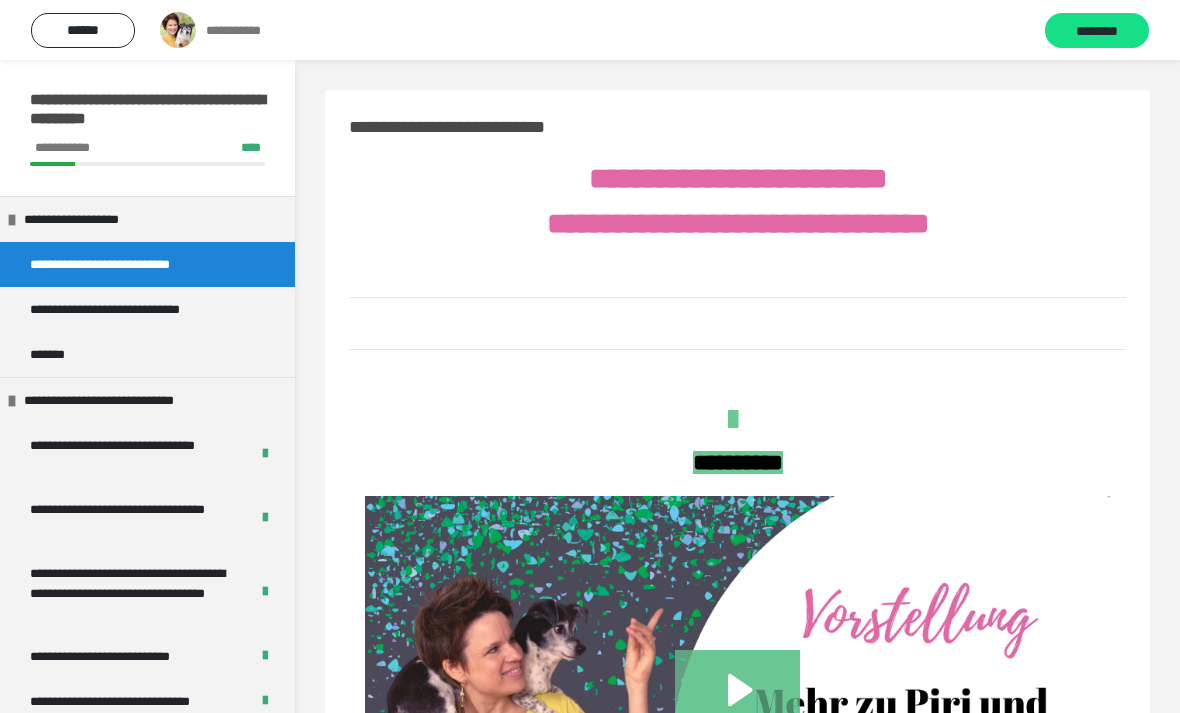 click on "******" at bounding box center [83, 30] 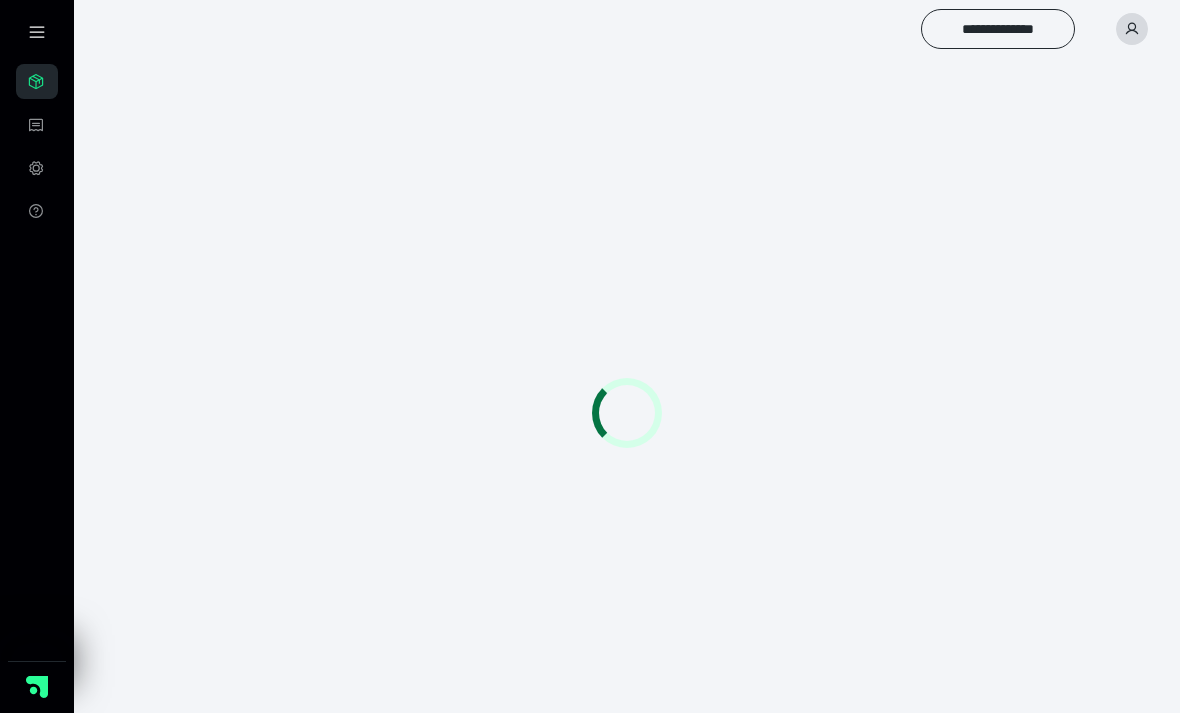 scroll, scrollTop: 0, scrollLeft: 0, axis: both 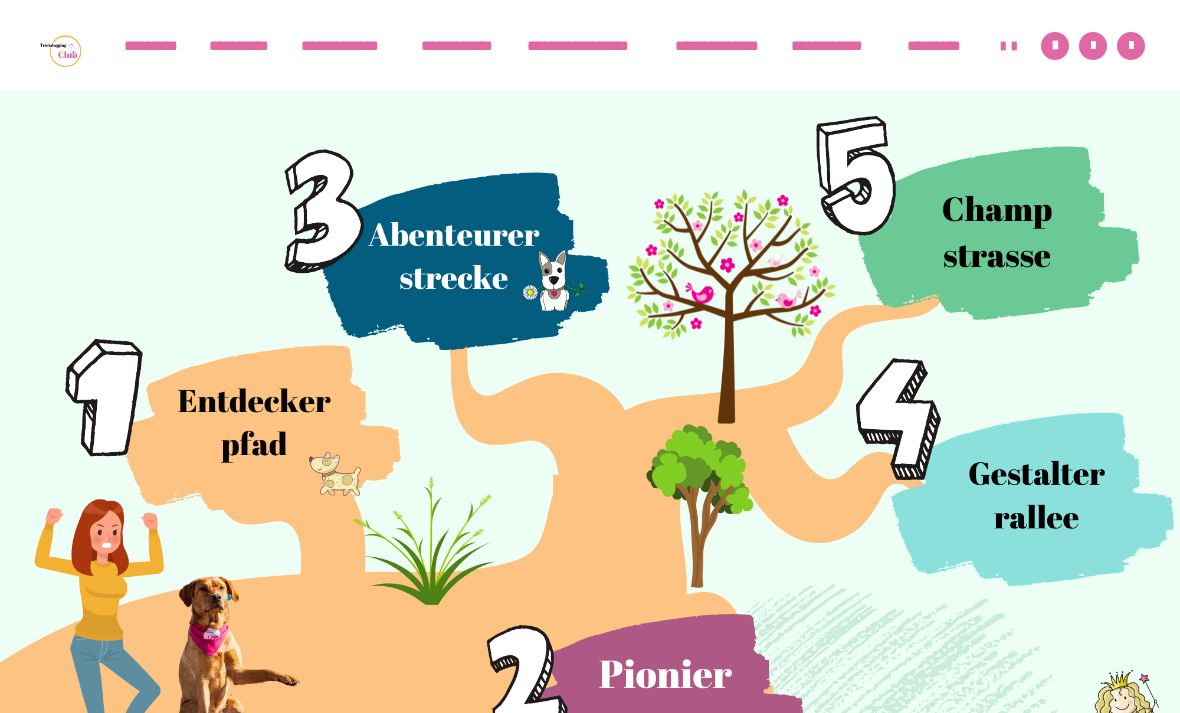 click on "**********" at bounding box center (351, 46) 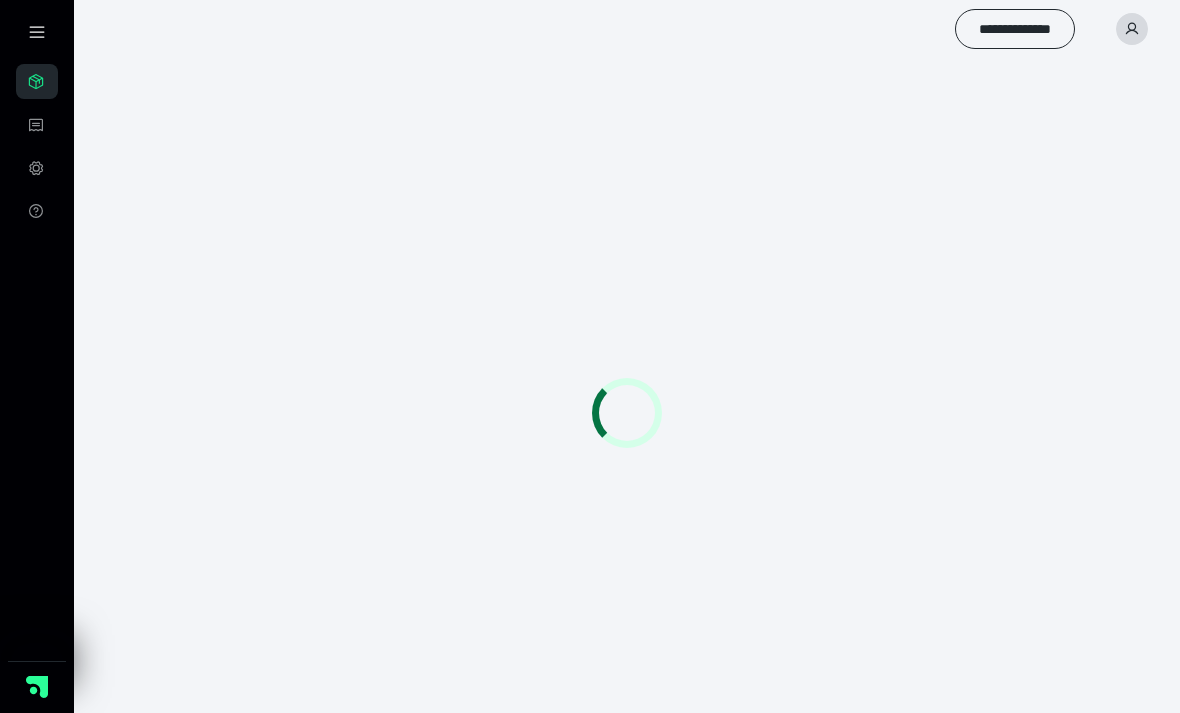 scroll, scrollTop: 0, scrollLeft: 0, axis: both 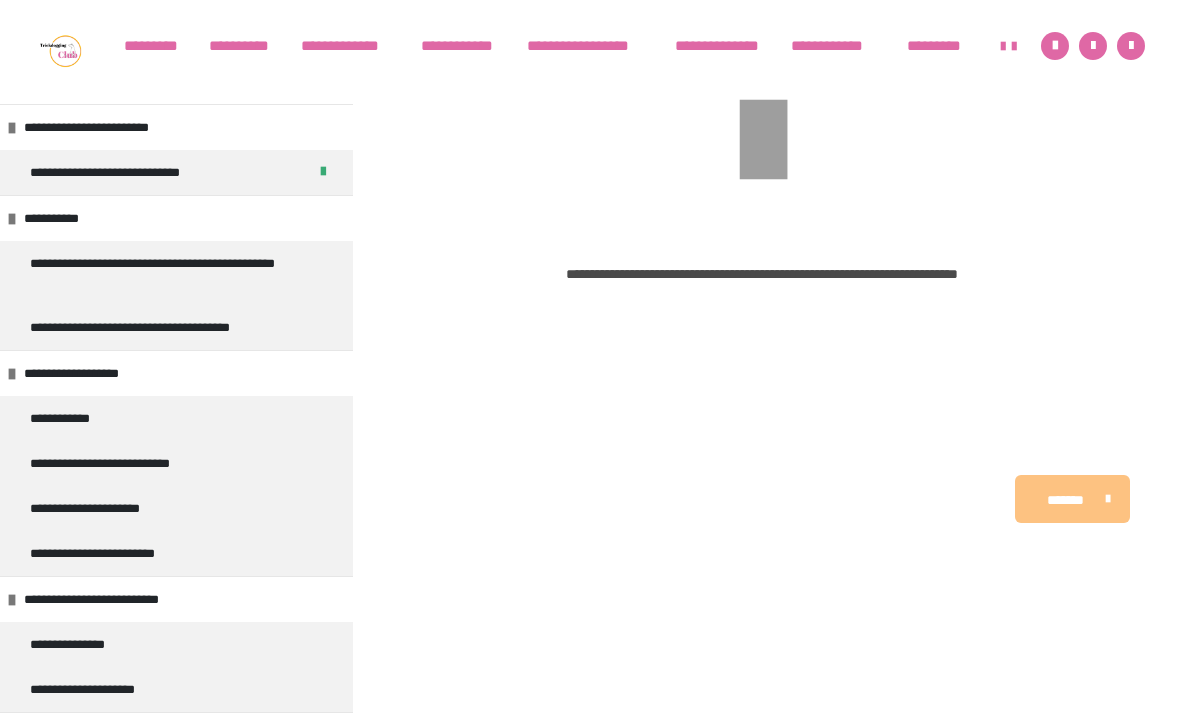 click on "**********" at bounding box center [464, 46] 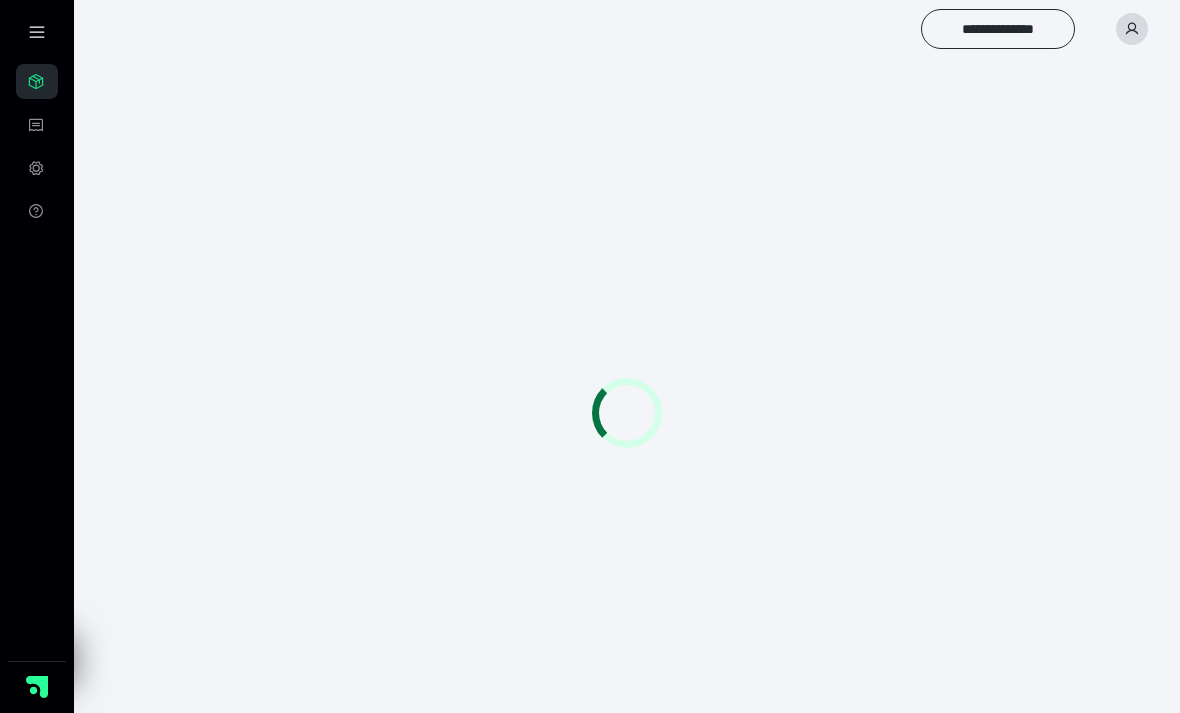 scroll, scrollTop: 0, scrollLeft: 0, axis: both 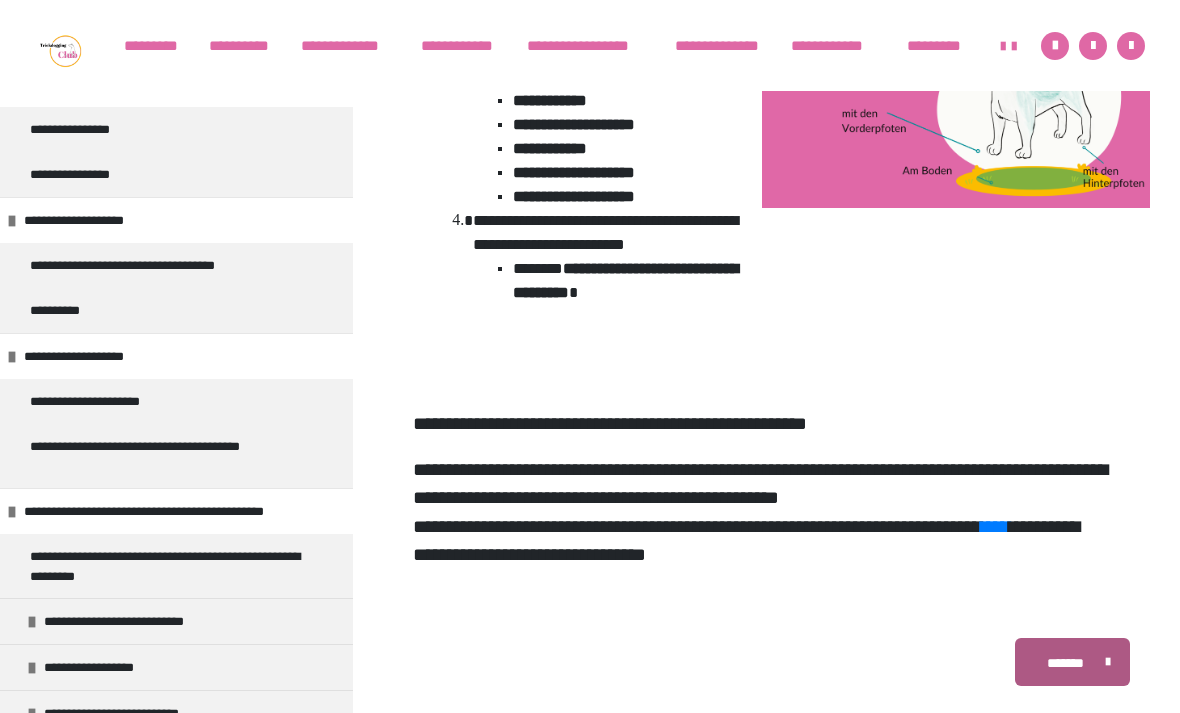 click on "**********" at bounding box center [143, 621] 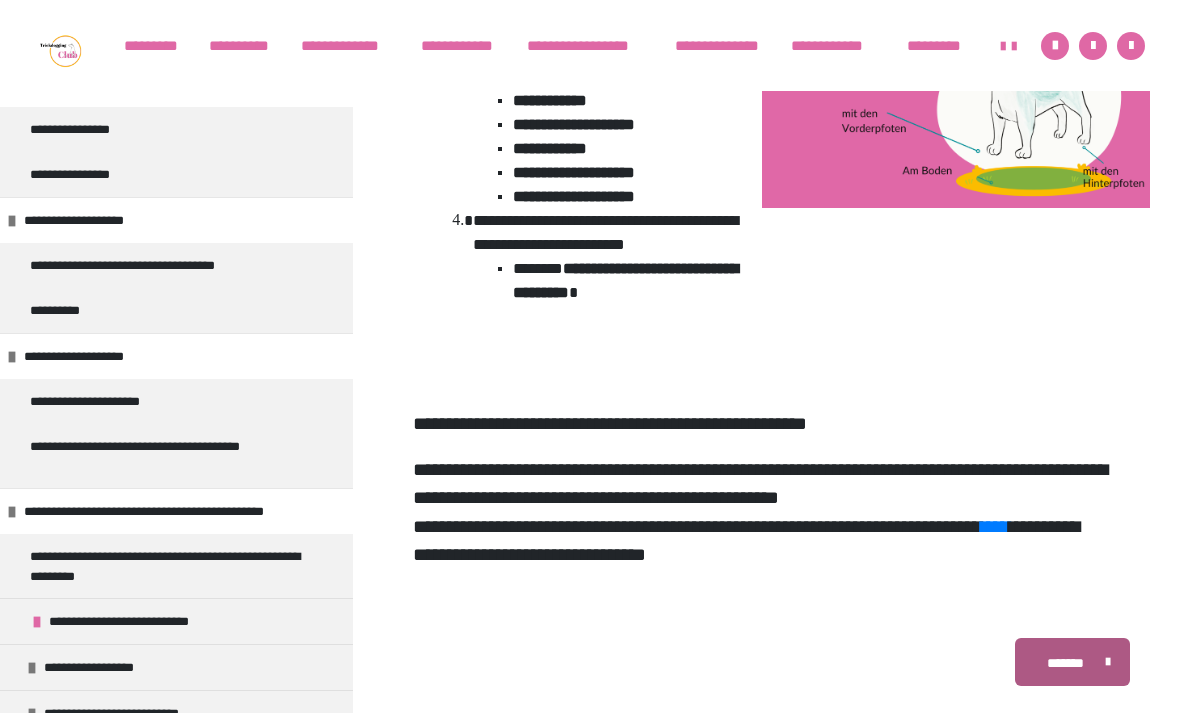 click on "**********" at bounding box center [102, 667] 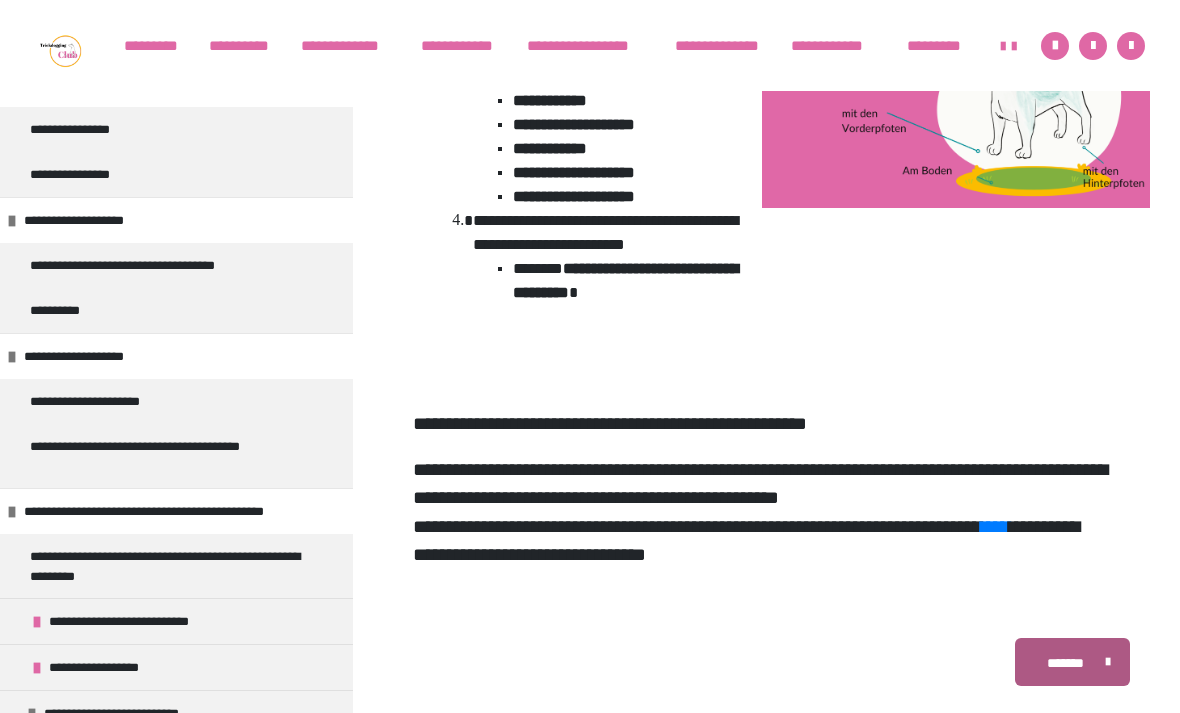 click on "**********" at bounding box center (133, 713) 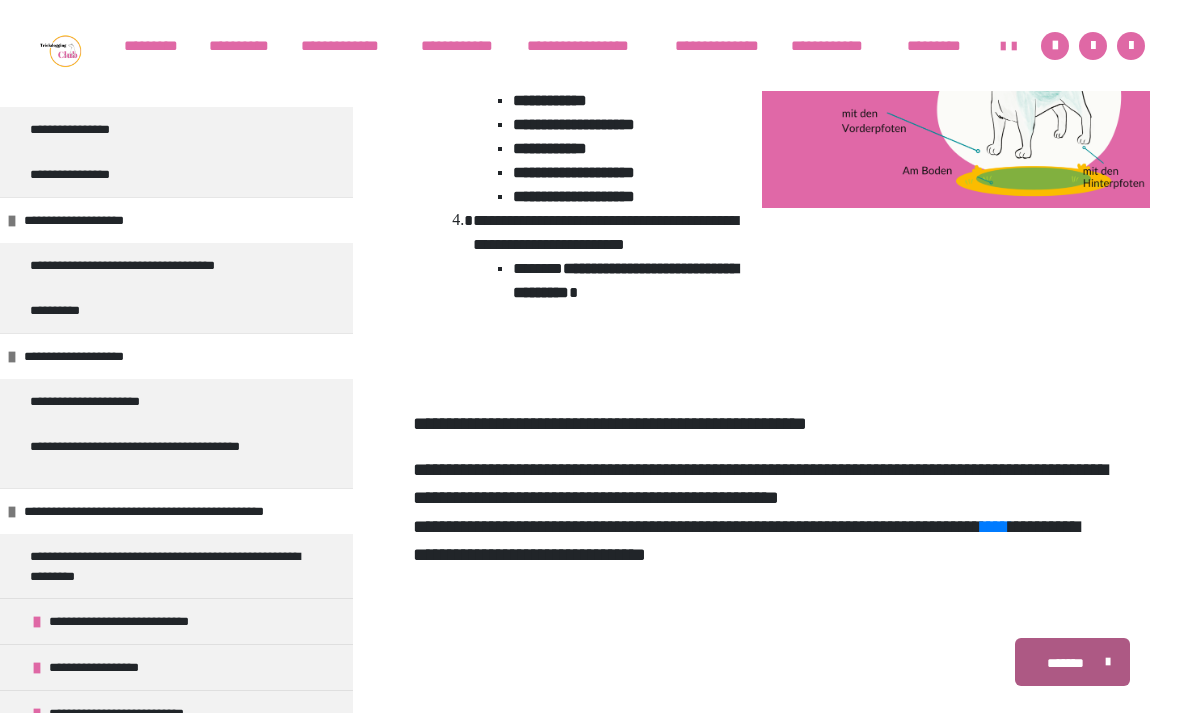click on "**********" at bounding box center [134, 759] 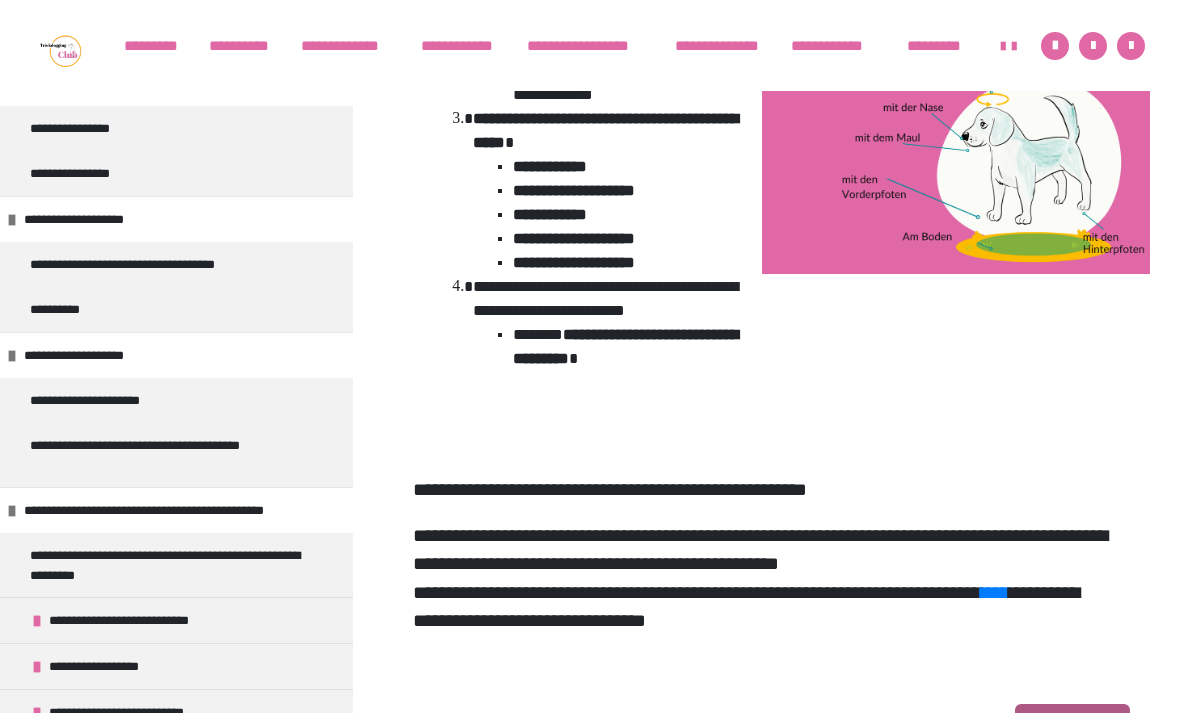 scroll, scrollTop: 502, scrollLeft: 0, axis: vertical 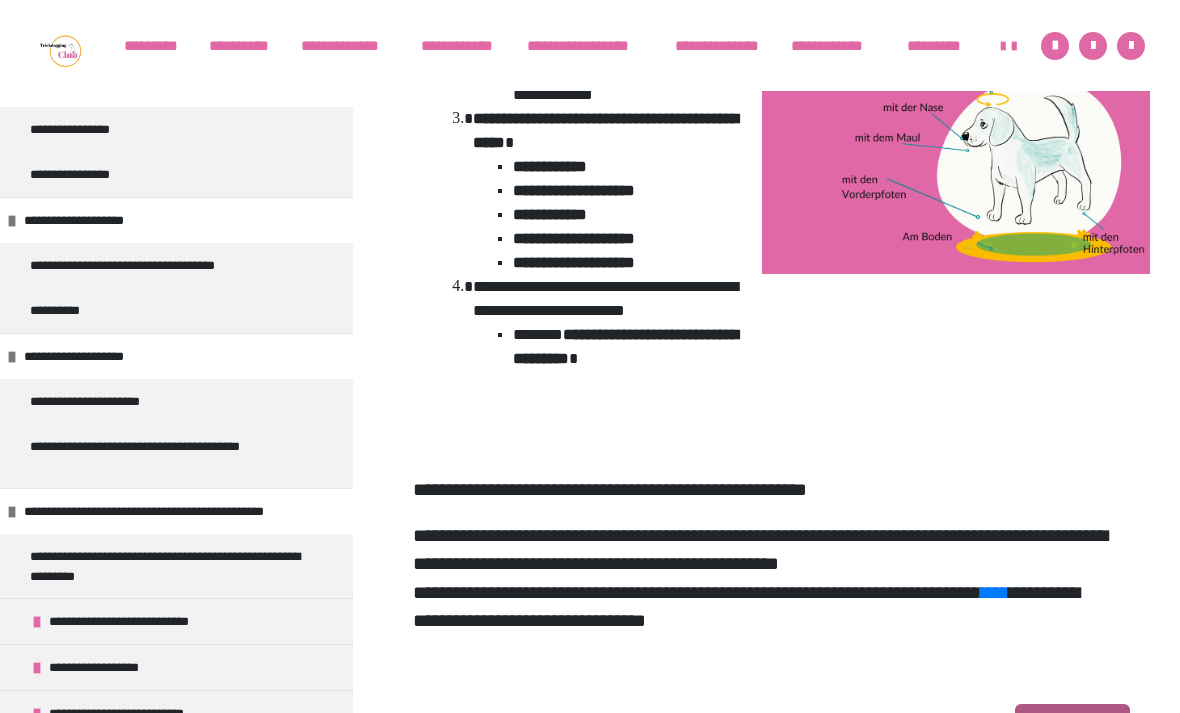 click on "**********" at bounding box center [591, 46] 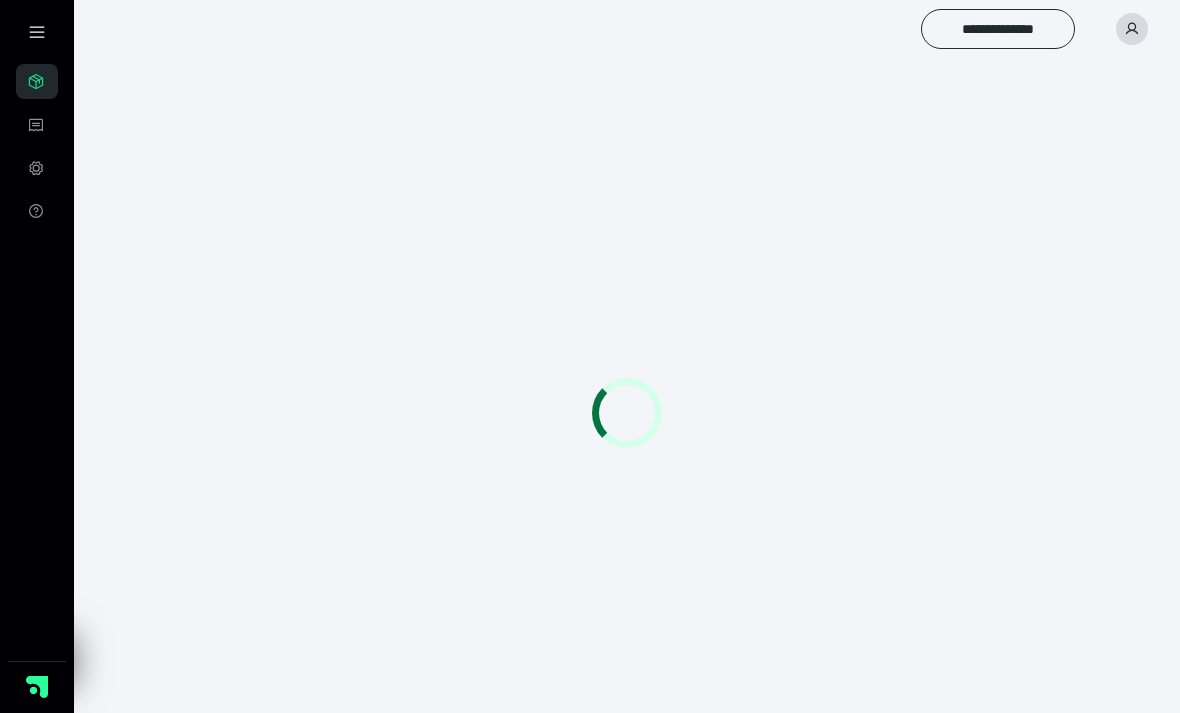 scroll, scrollTop: 0, scrollLeft: 0, axis: both 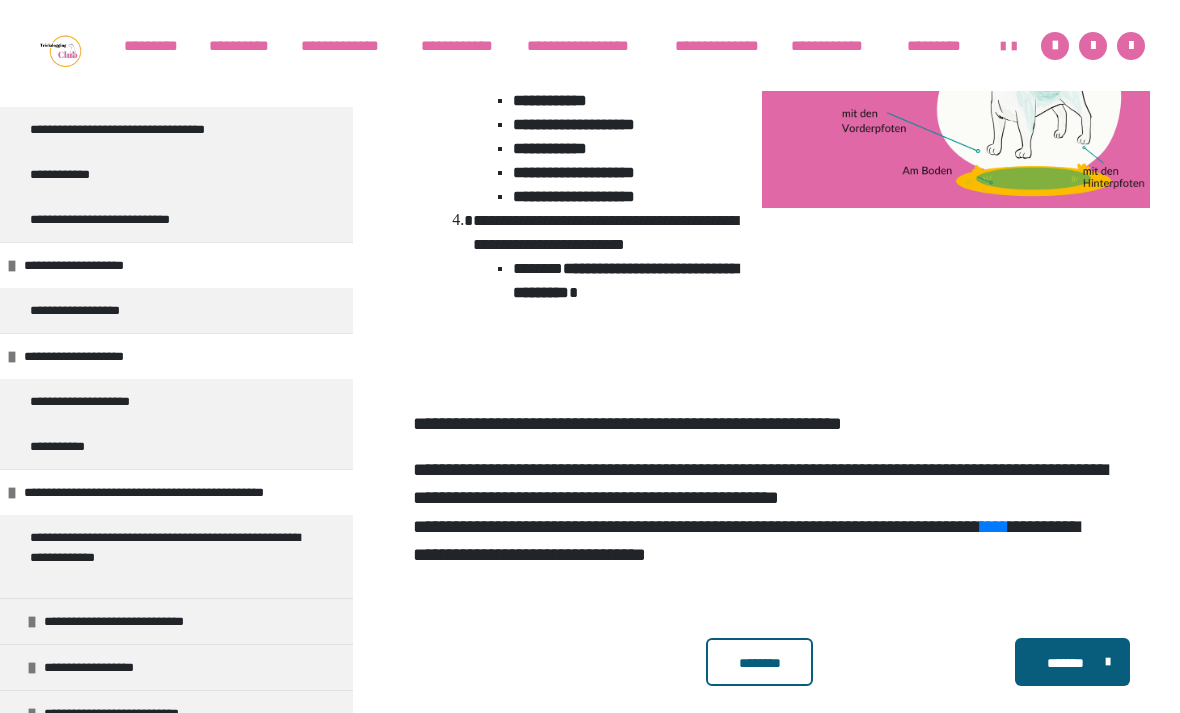 click on "**********" at bounding box center [143, 621] 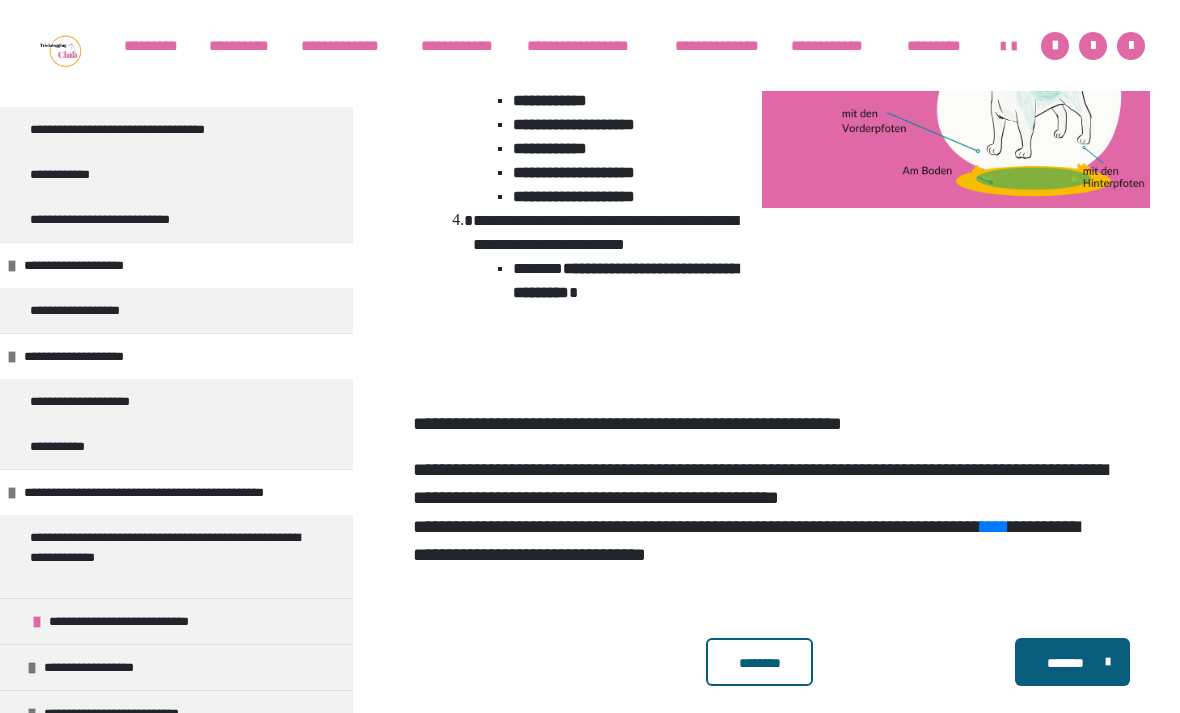 click on "**********" at bounding box center [102, 667] 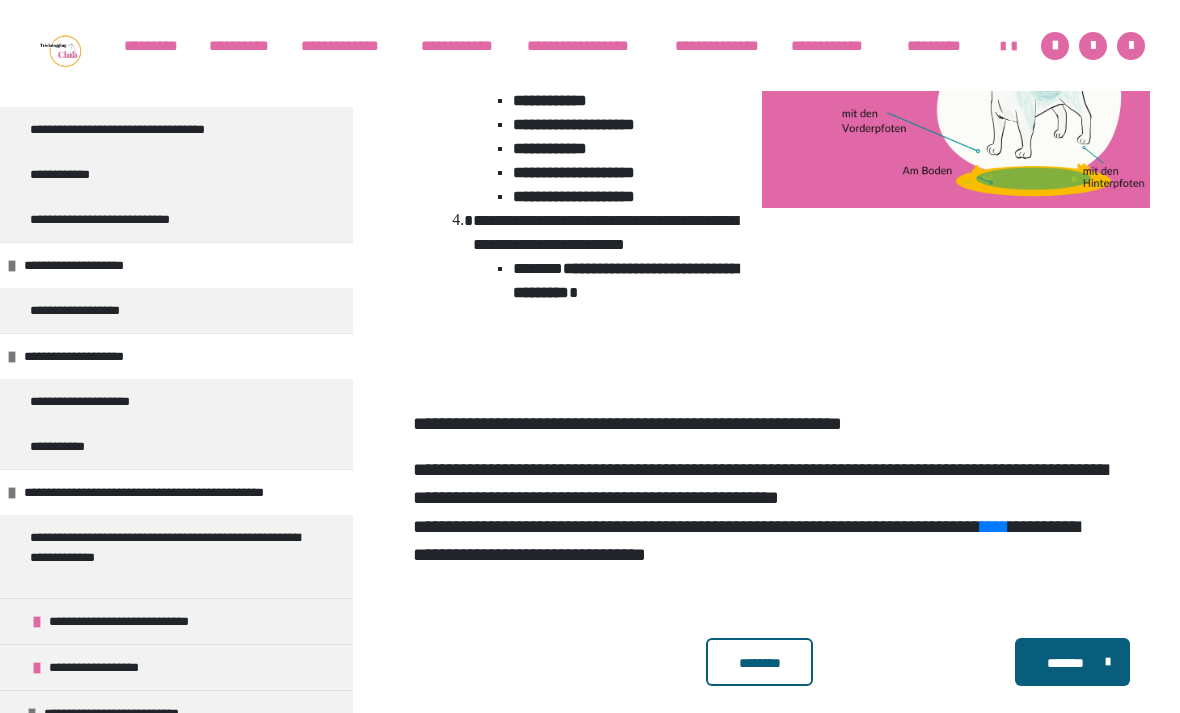 click on "**********" at bounding box center [133, 713] 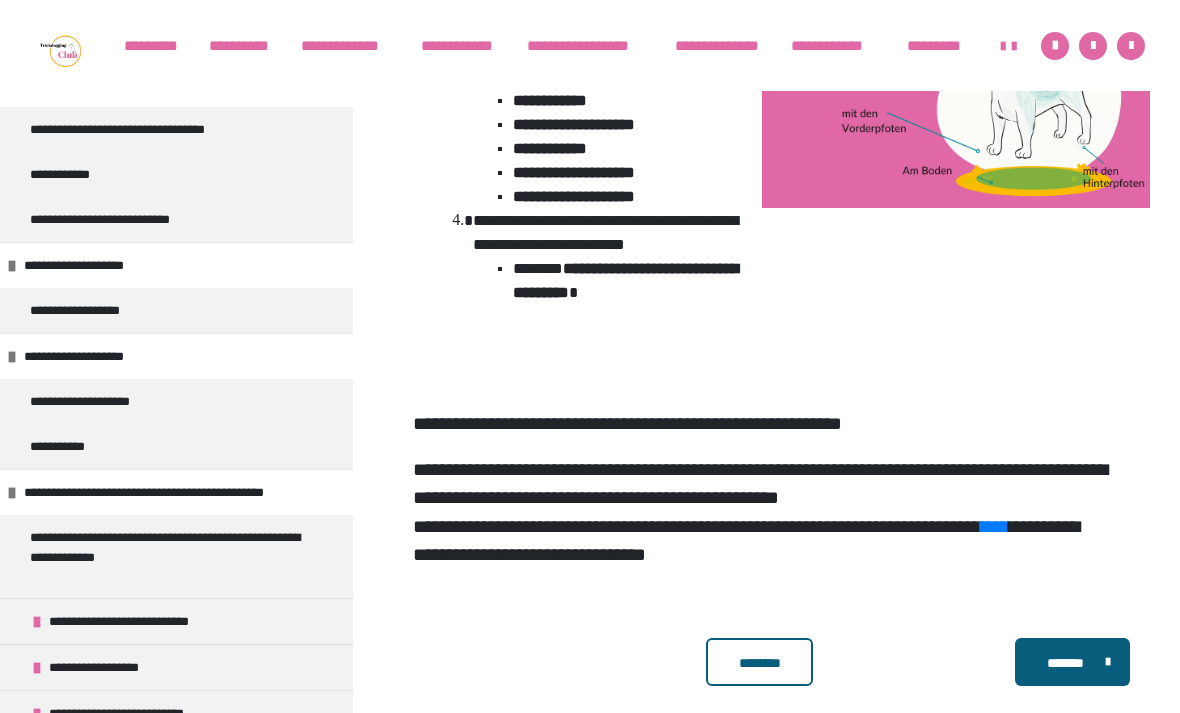 click on "**********" at bounding box center (134, 759) 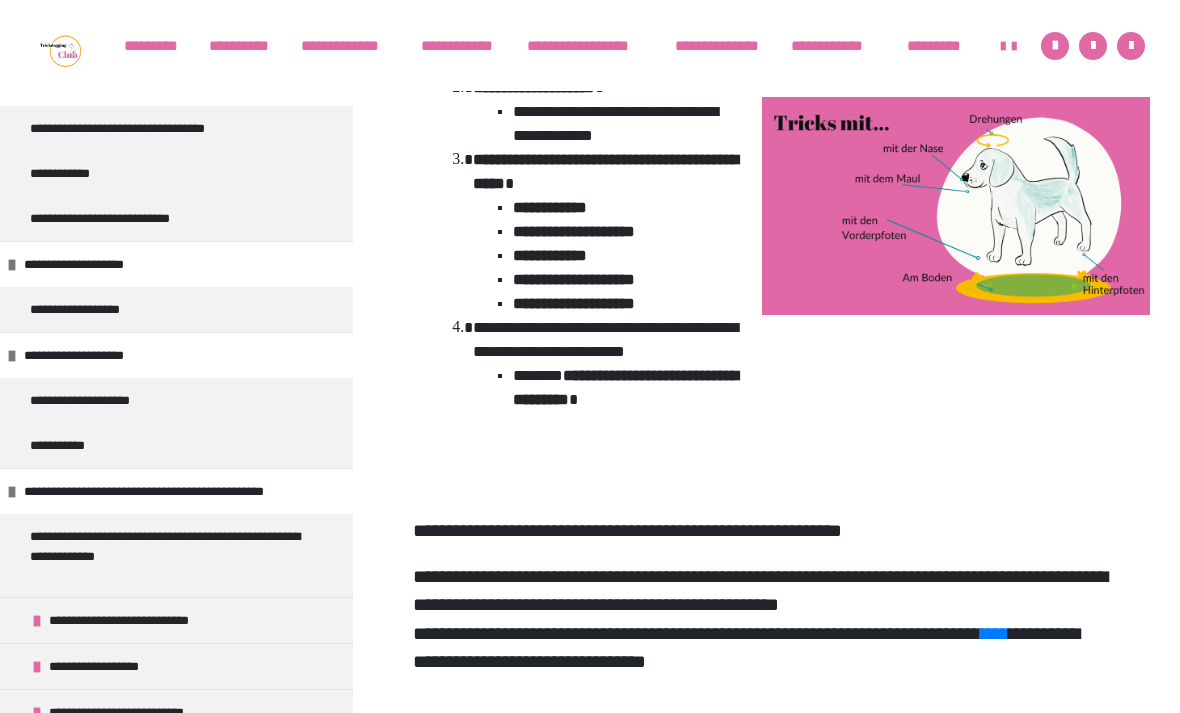scroll, scrollTop: 461, scrollLeft: 0, axis: vertical 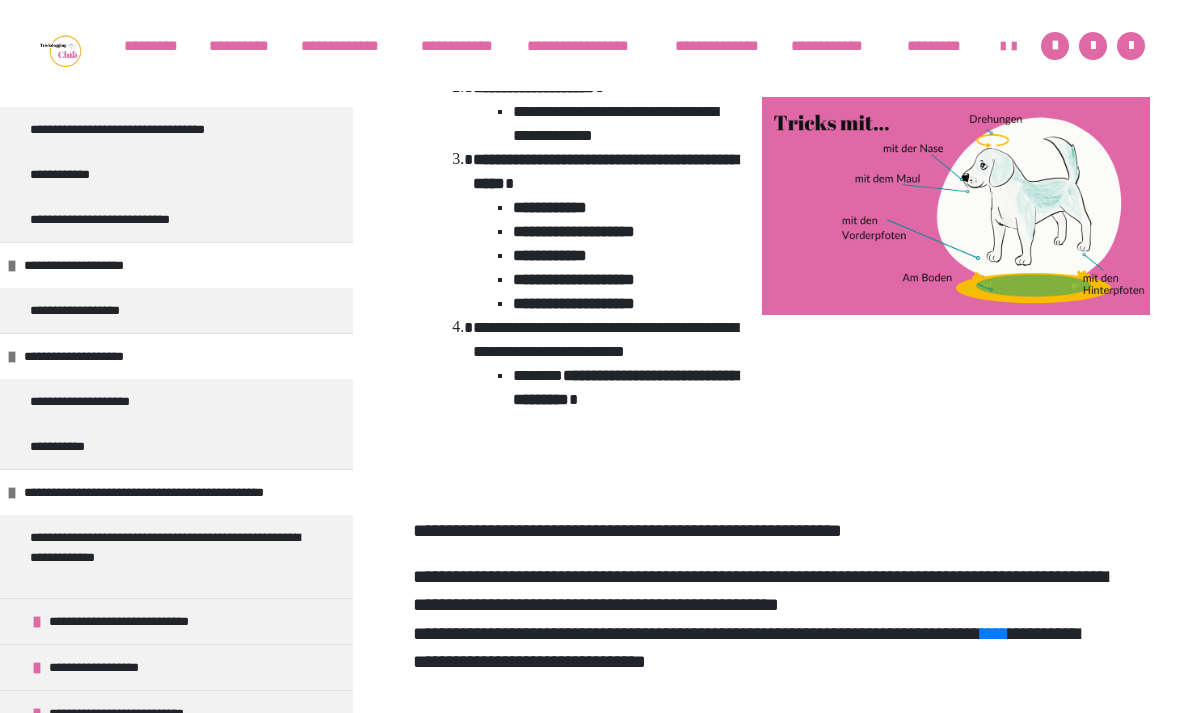 click on "**********" at bounding box center [723, 46] 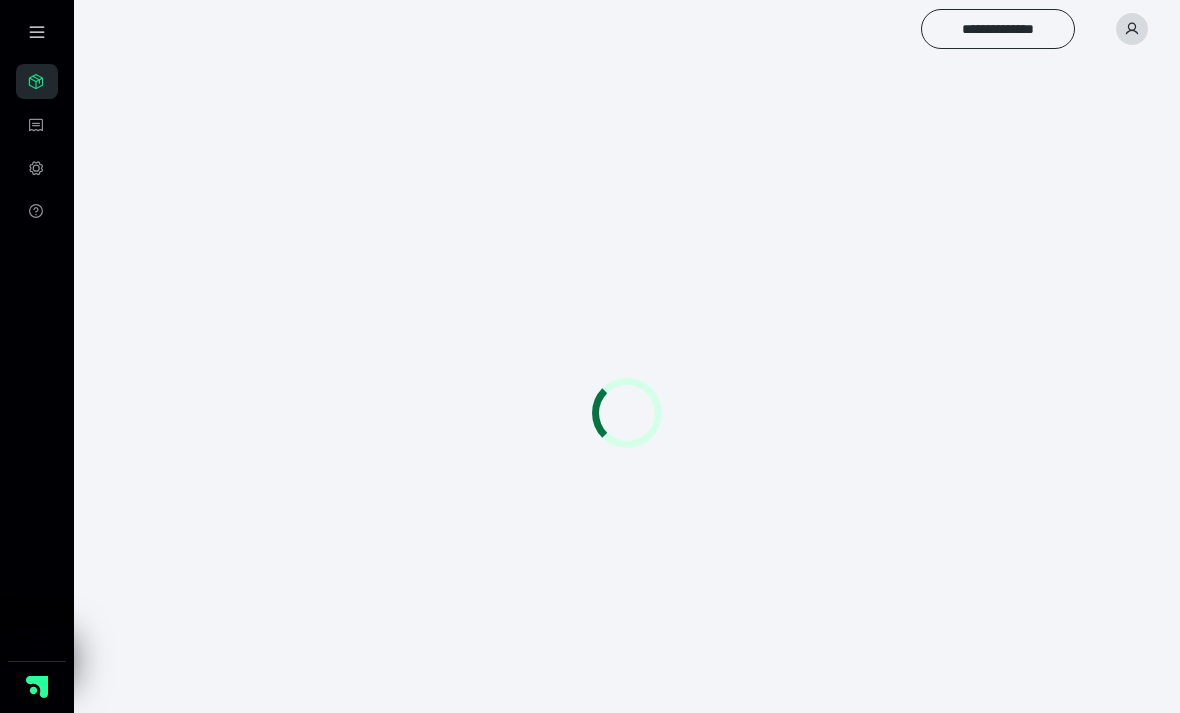 scroll, scrollTop: 0, scrollLeft: 0, axis: both 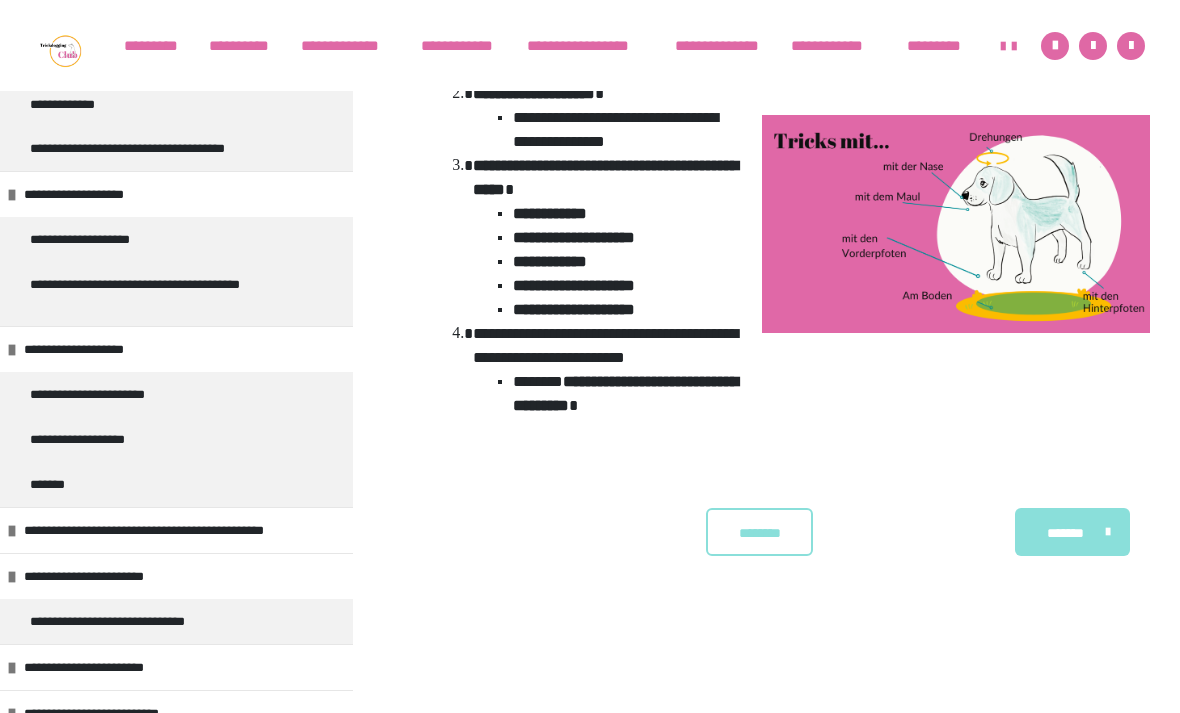click on "**********" at bounding box center [114, 667] 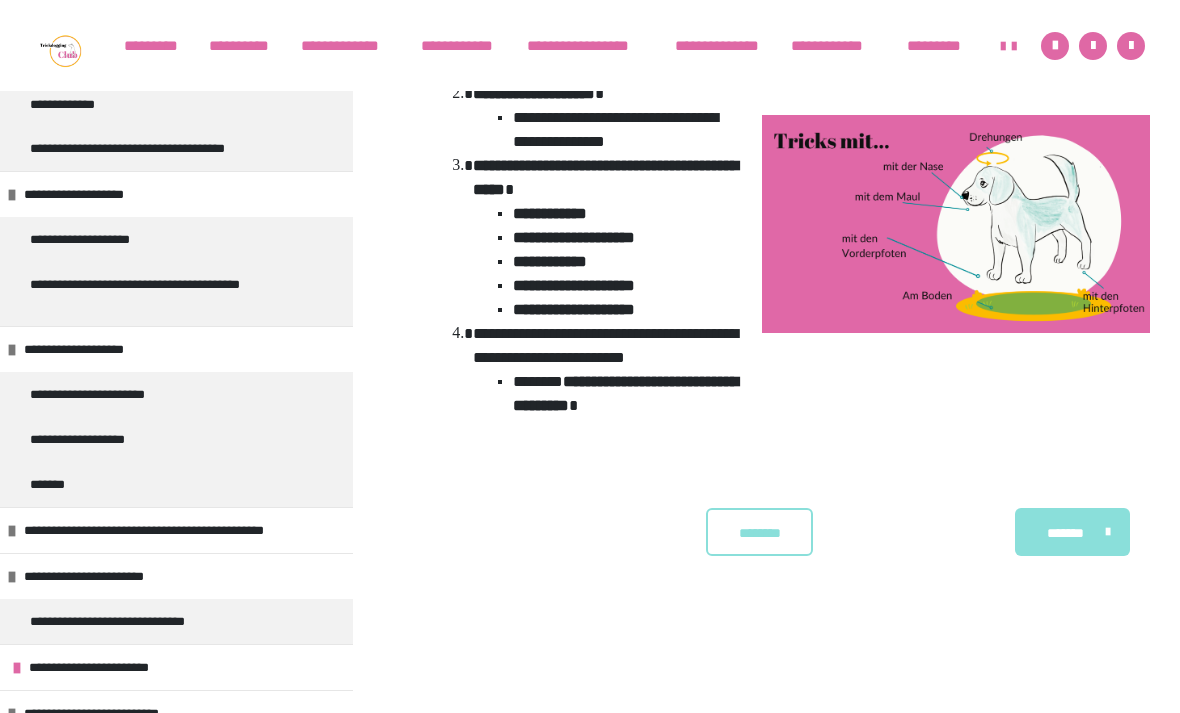 click on "**********" at bounding box center (113, 713) 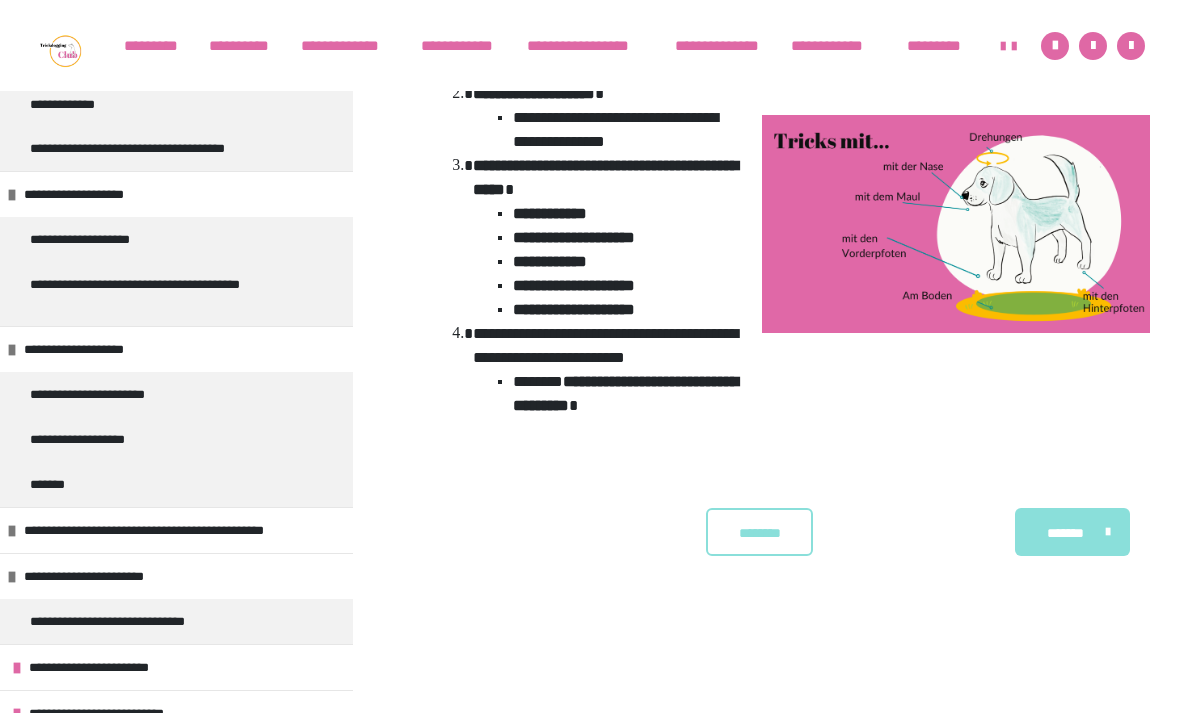click on "**********" at bounding box center (82, 759) 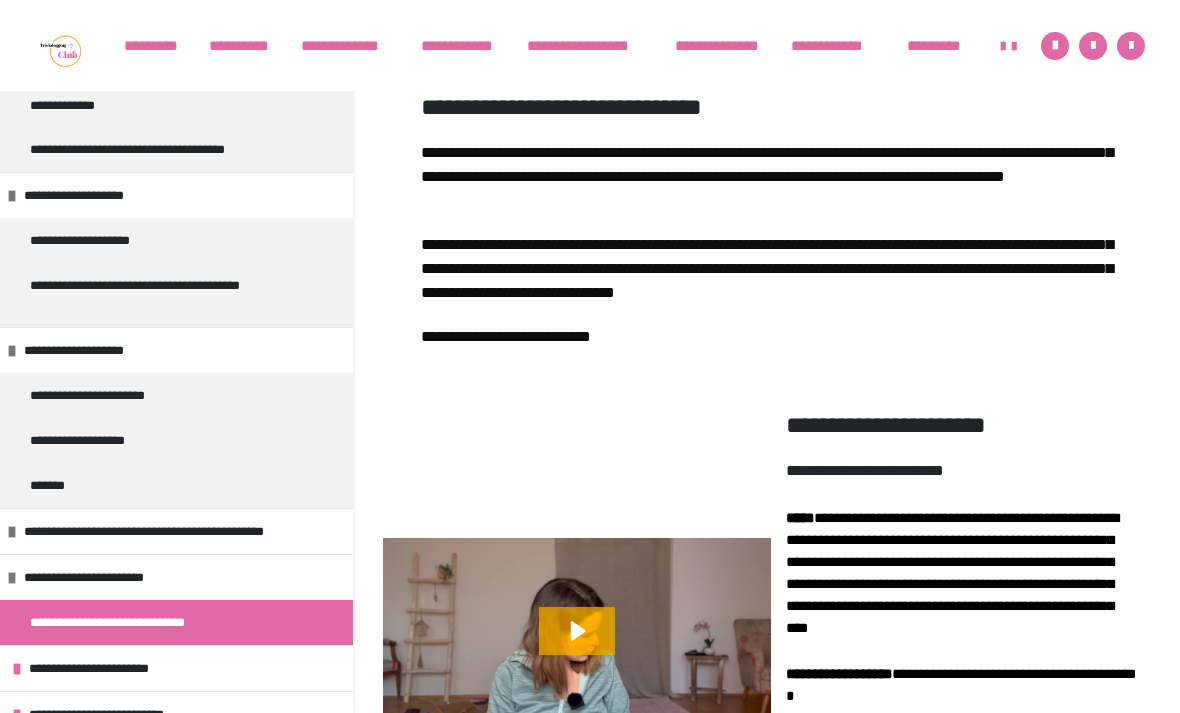 scroll, scrollTop: 201, scrollLeft: 0, axis: vertical 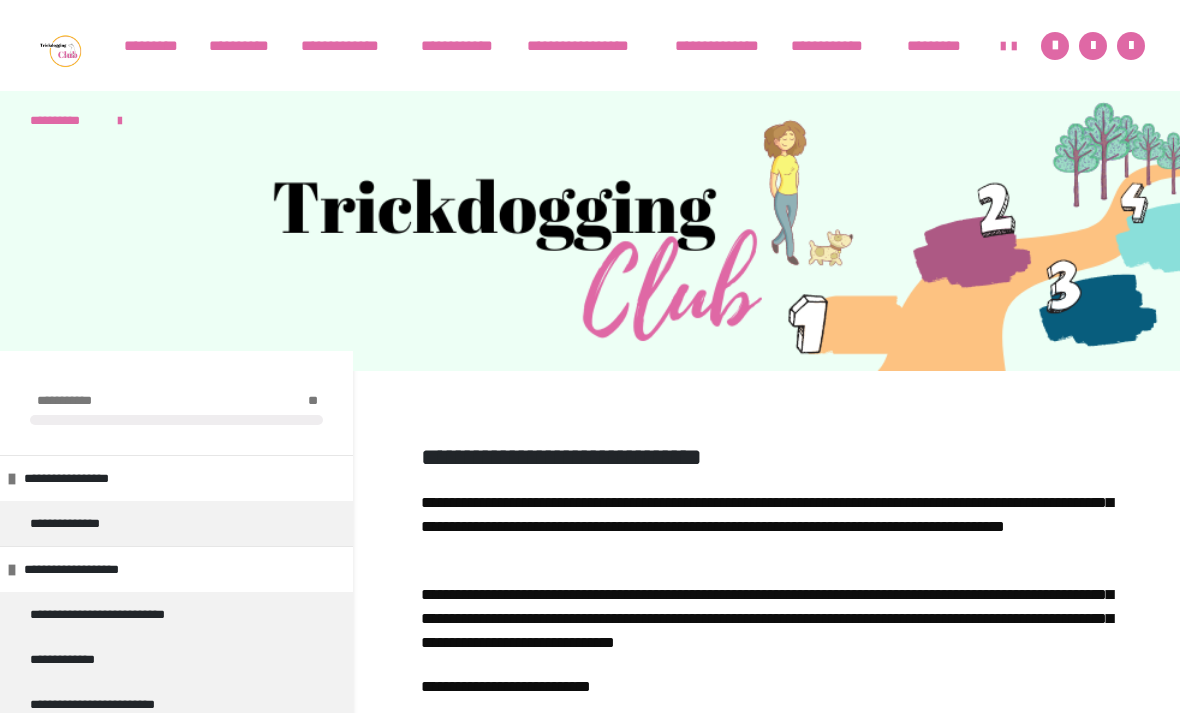 click on "**********" at bounding box center (839, 46) 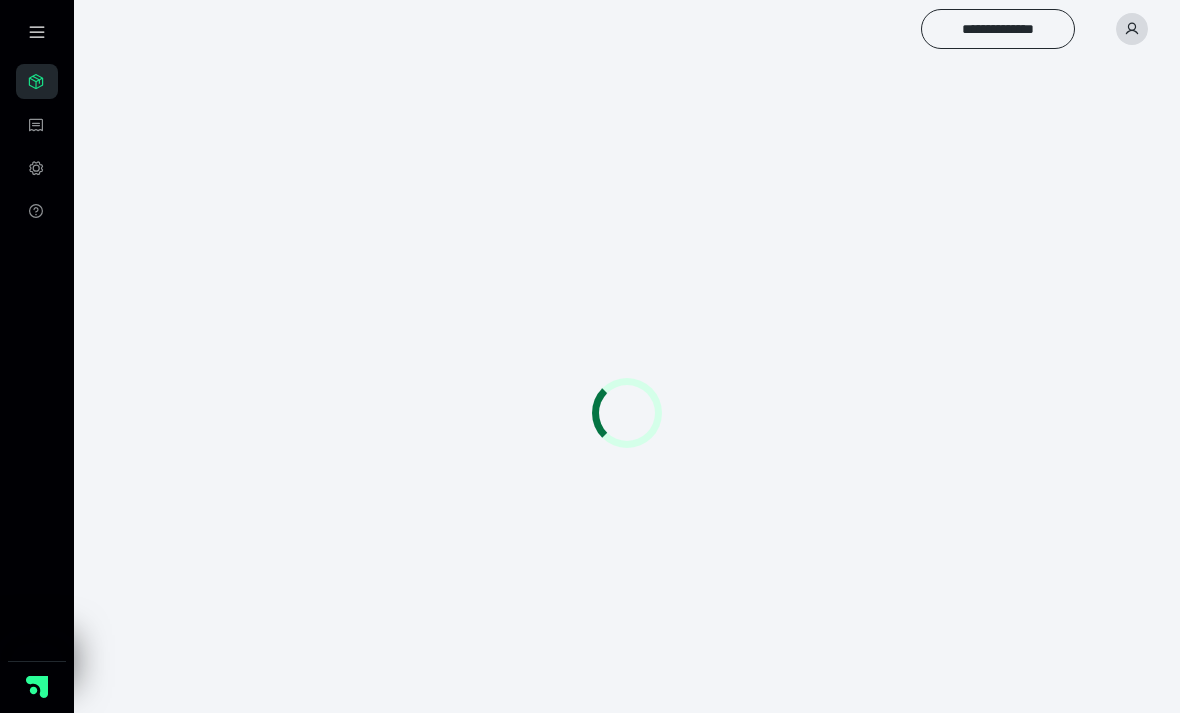scroll, scrollTop: 0, scrollLeft: 0, axis: both 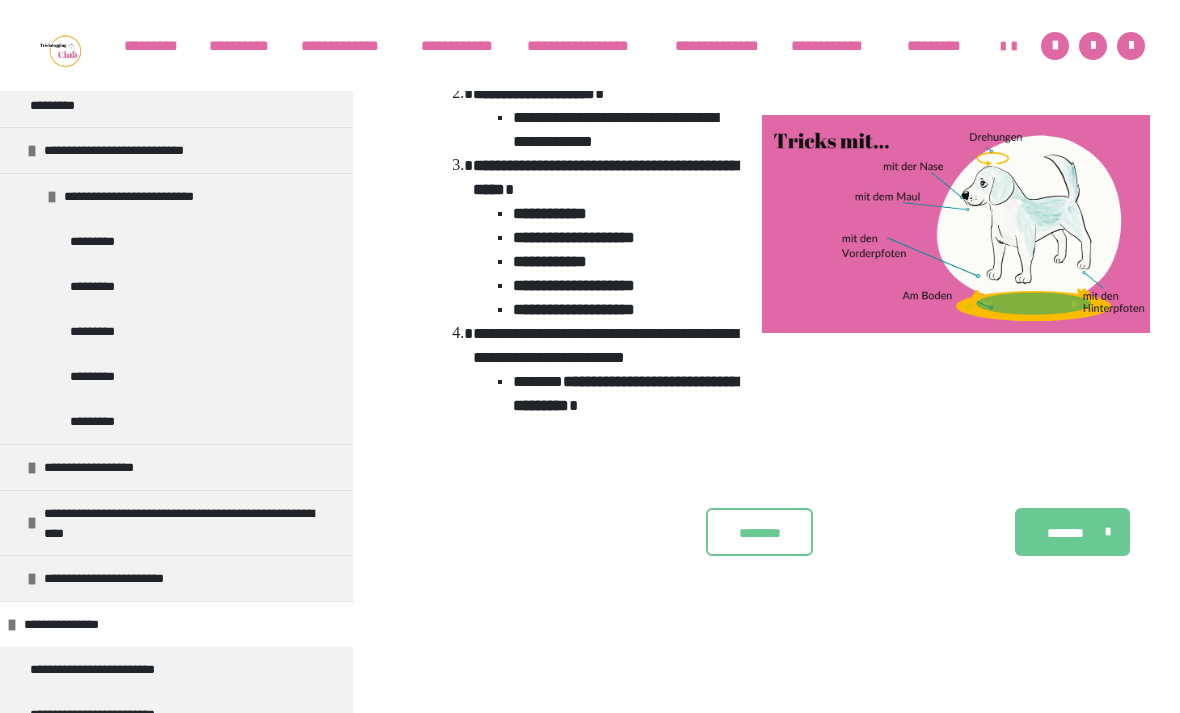 click on "**********" at bounding box center (134, 578) 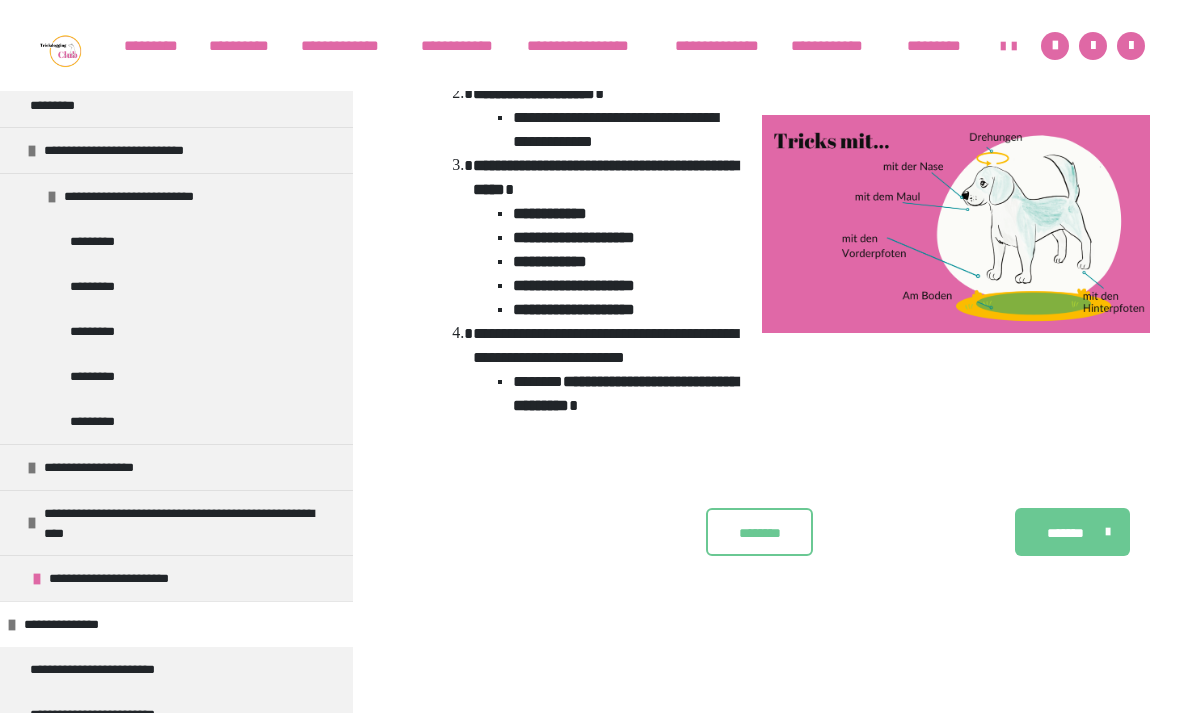 click on "**********" at bounding box center [191, 523] 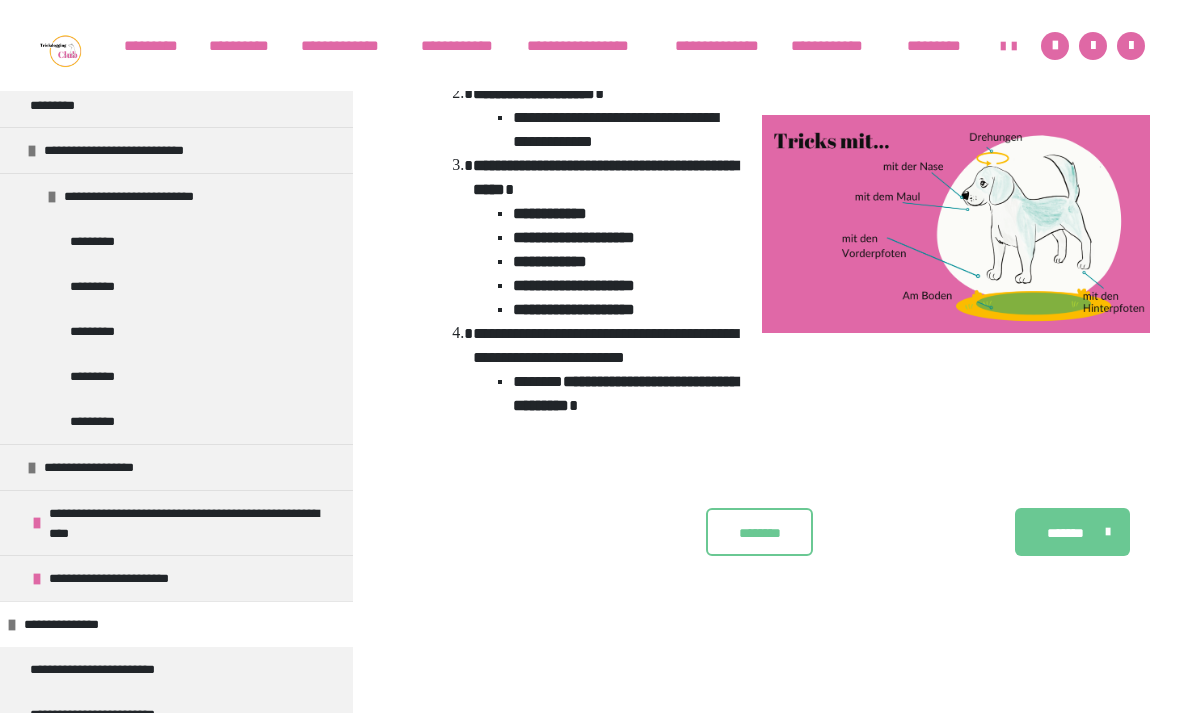click on "**********" at bounding box center (176, 467) 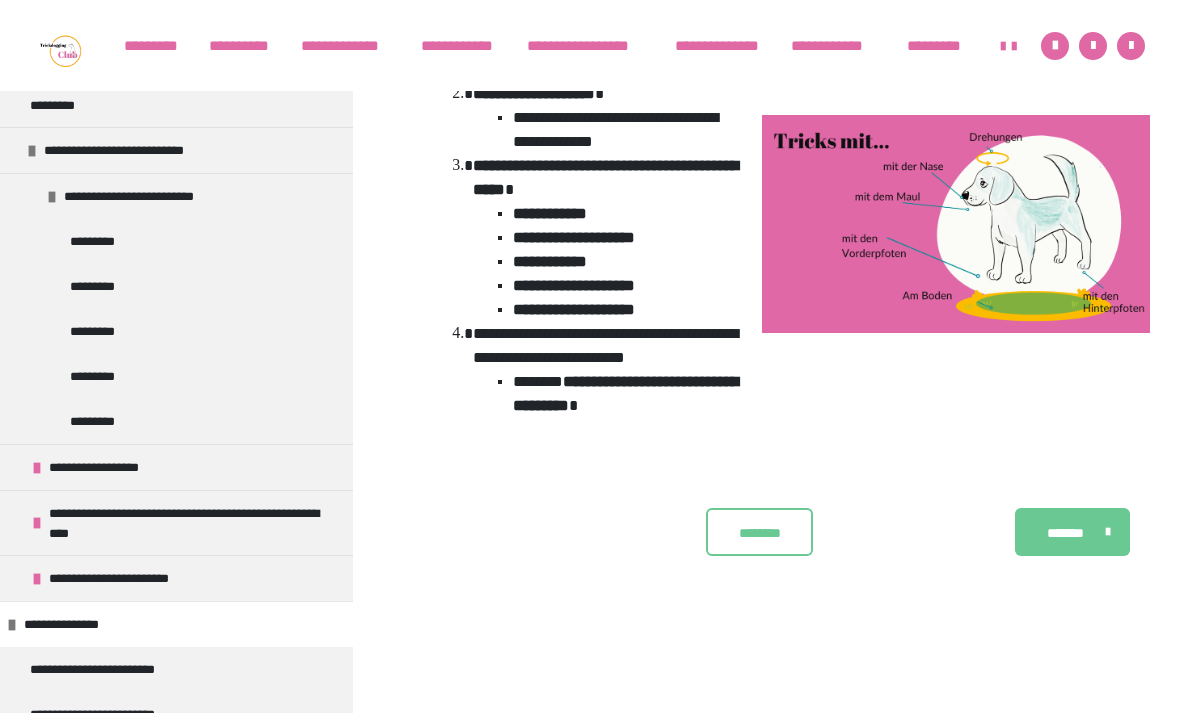 click on "**********" at bounding box center (123, 669) 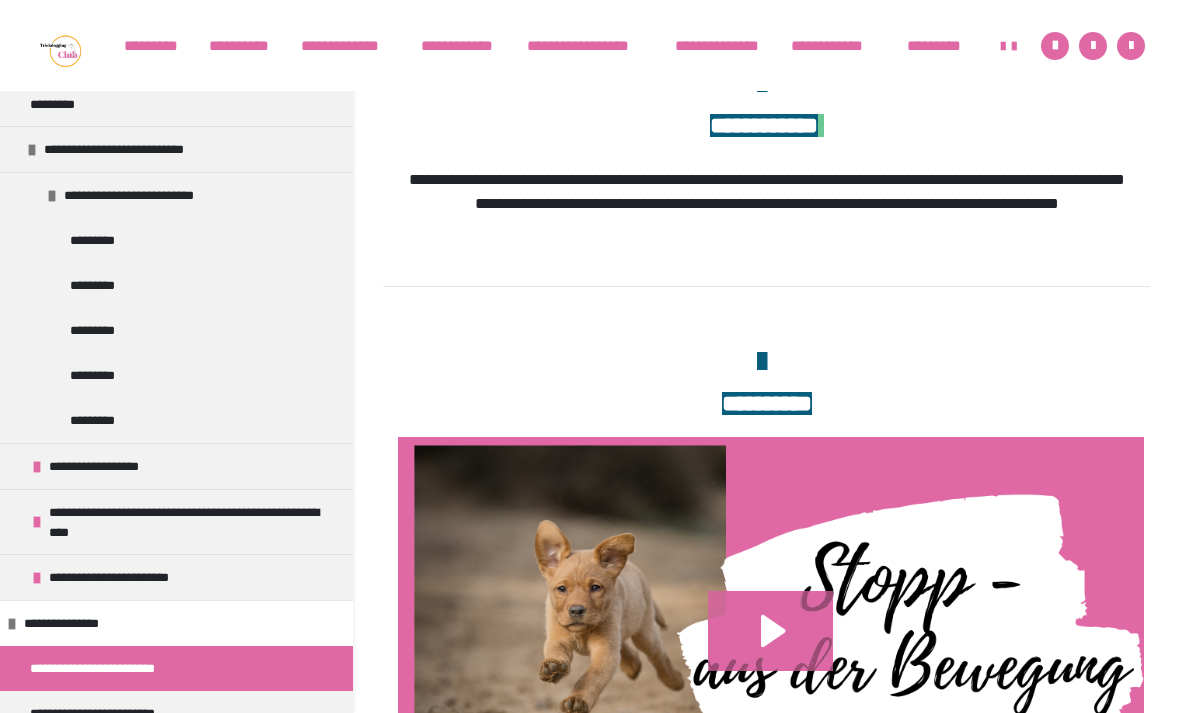 scroll, scrollTop: 342, scrollLeft: 0, axis: vertical 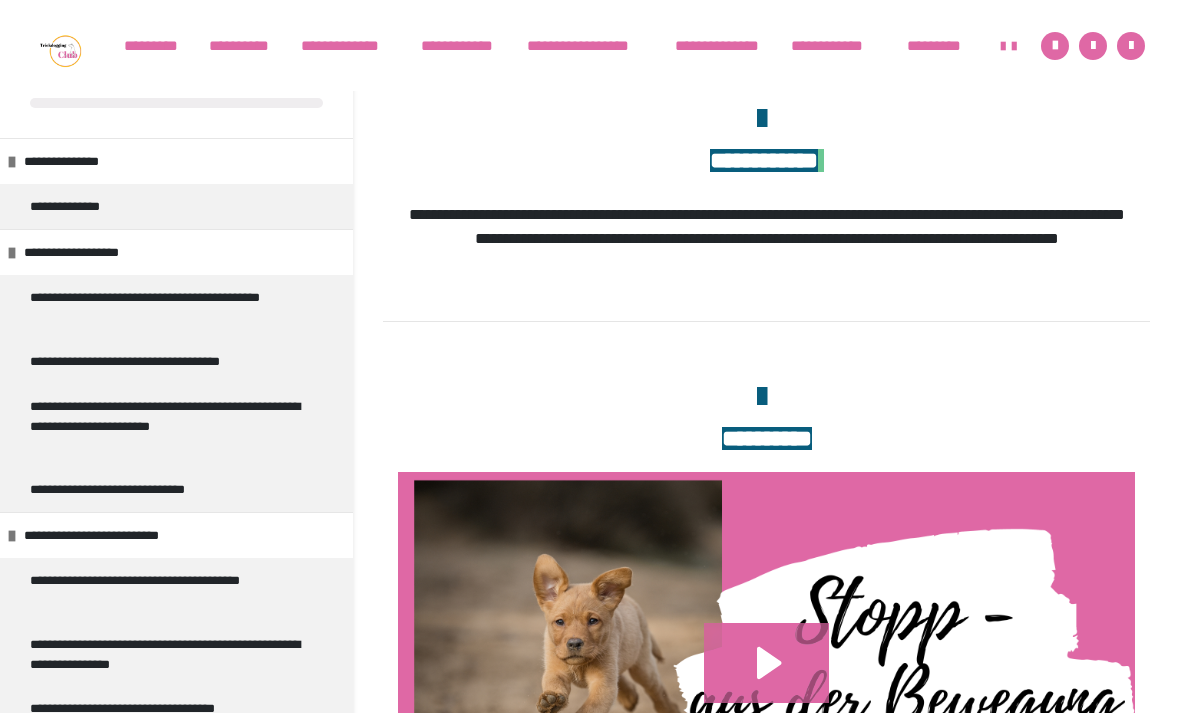 click at bounding box center [762, 396] 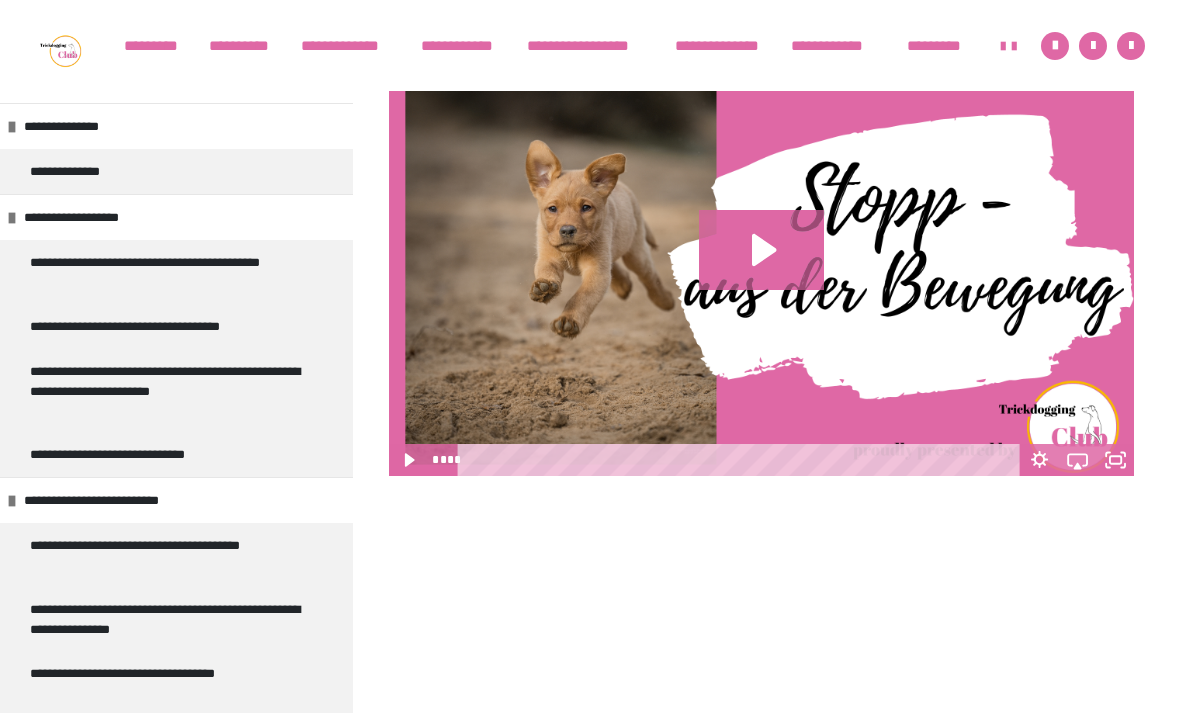 click 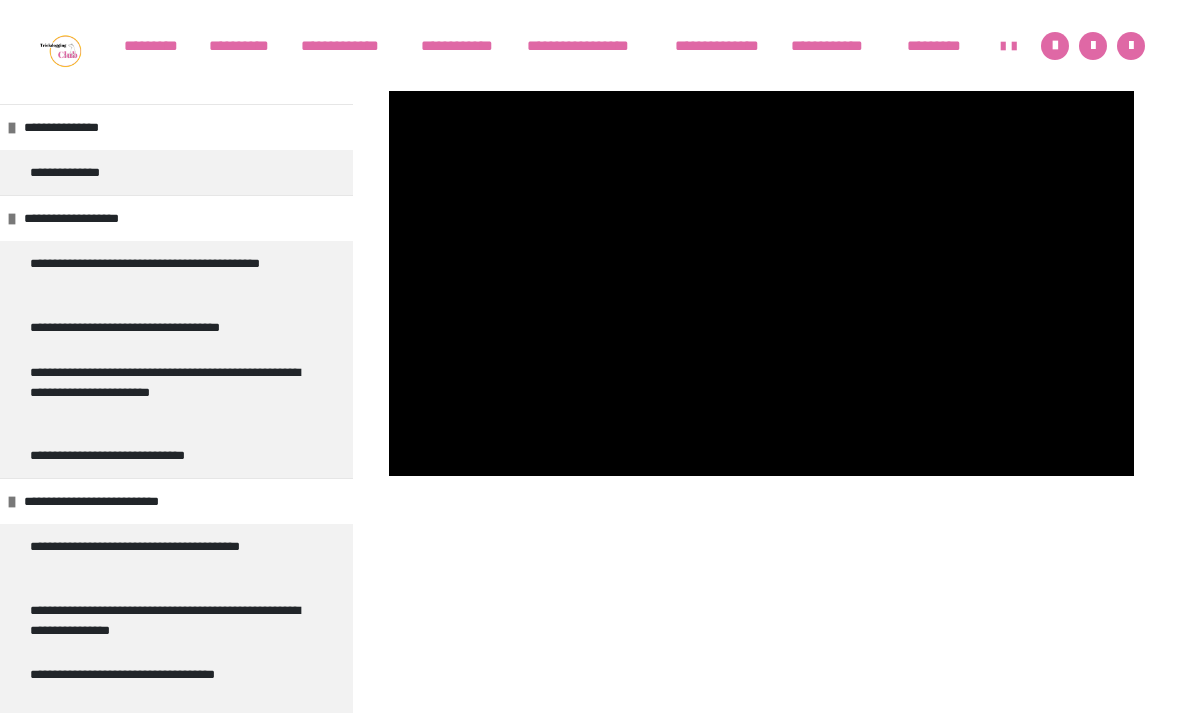 scroll, scrollTop: 721, scrollLeft: 0, axis: vertical 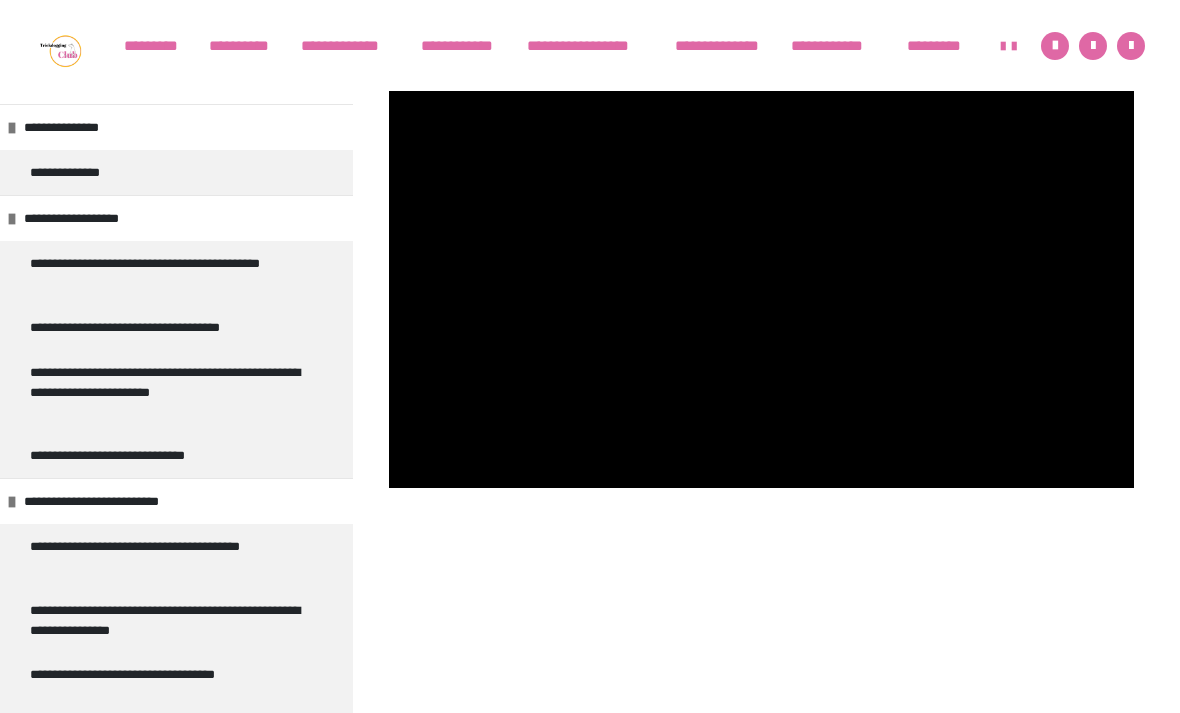 click at bounding box center (761, 278) 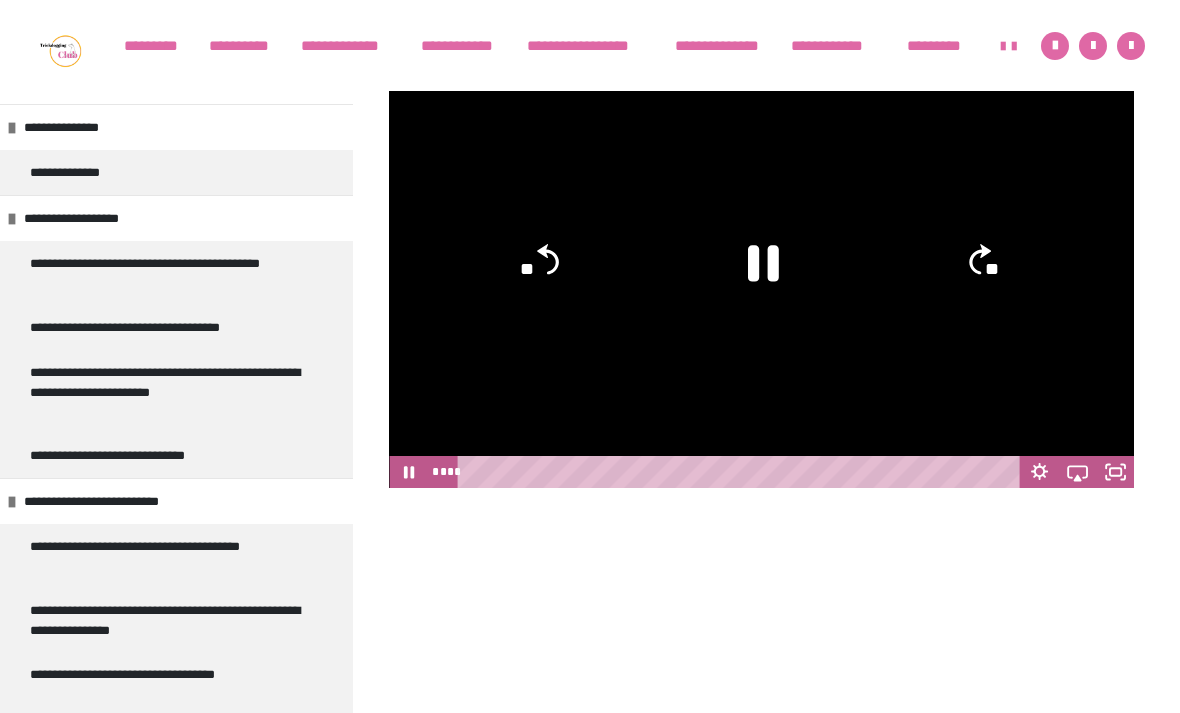 click on "**" 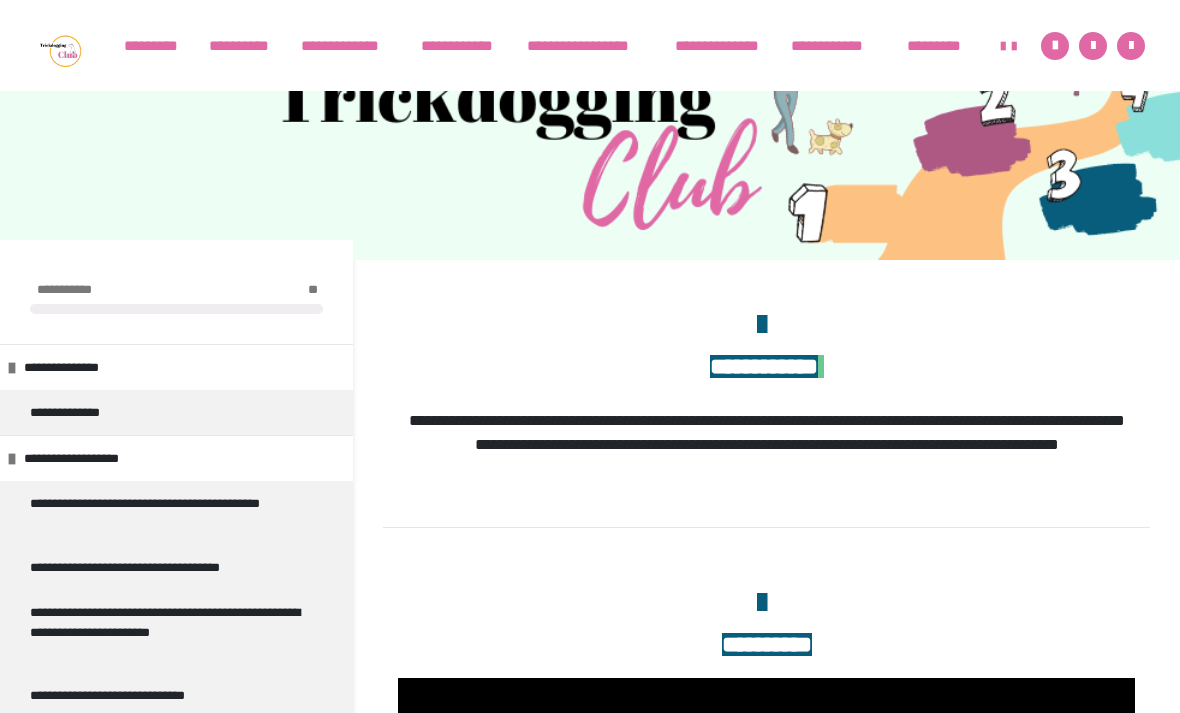 scroll, scrollTop: 0, scrollLeft: 0, axis: both 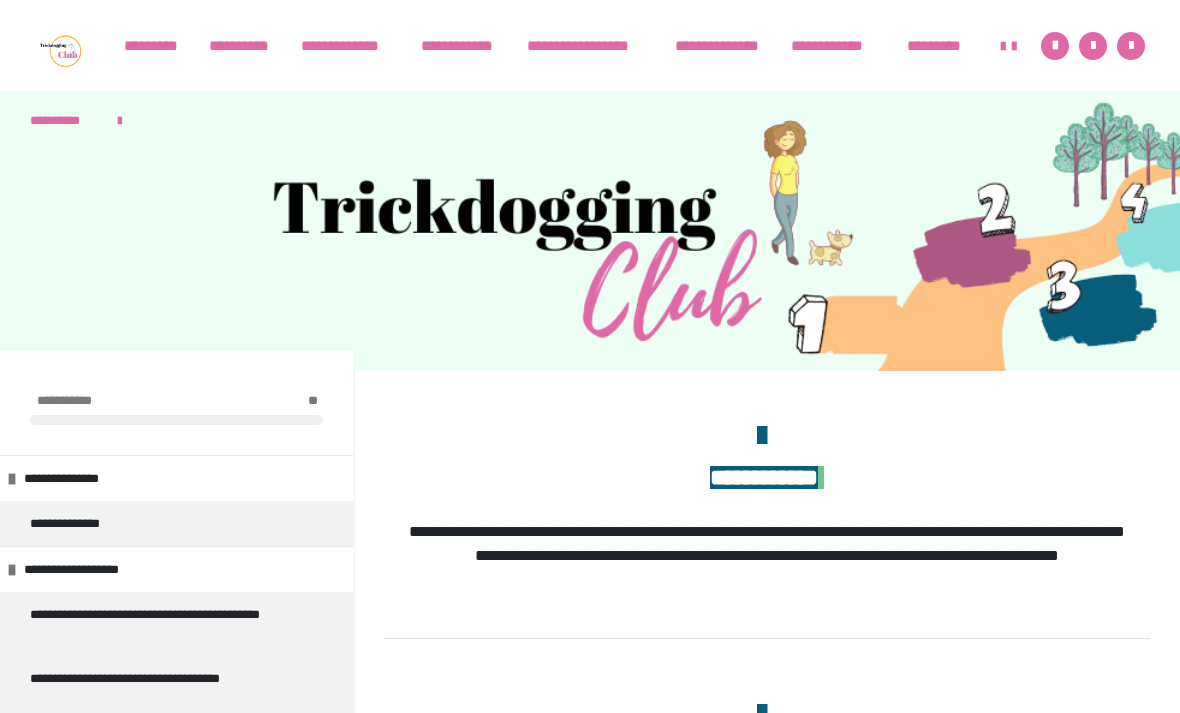 click on "**********" at bounding box center (839, 46) 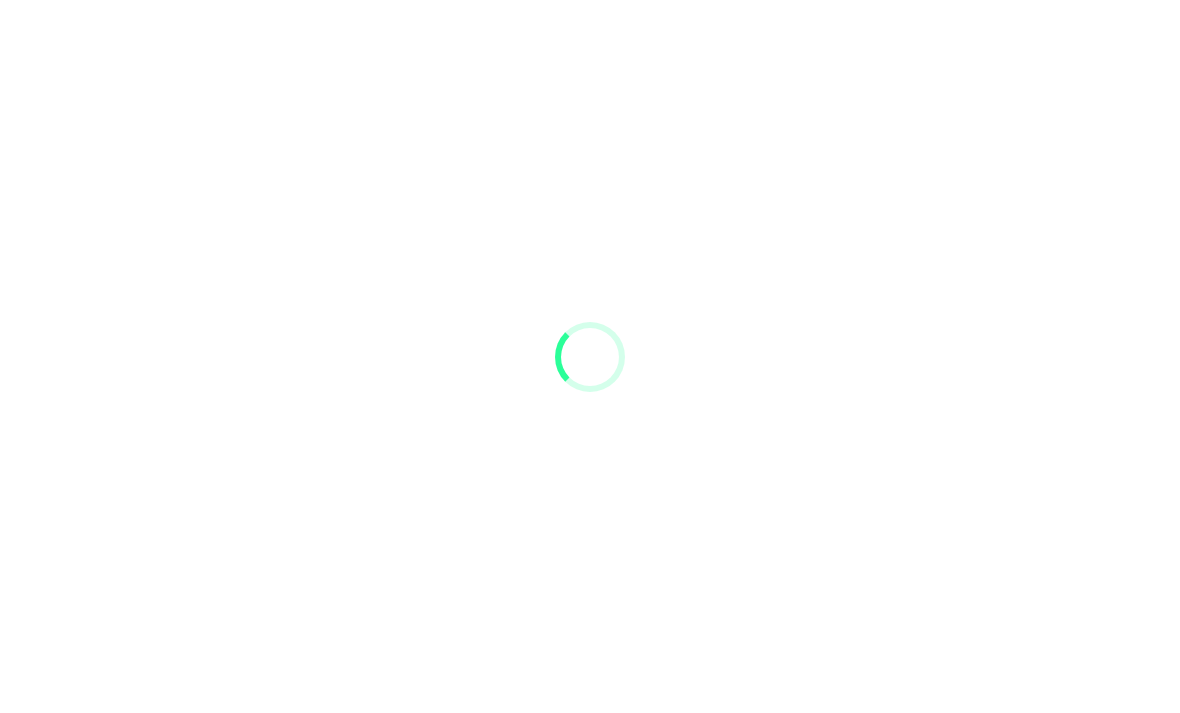 scroll, scrollTop: 0, scrollLeft: 0, axis: both 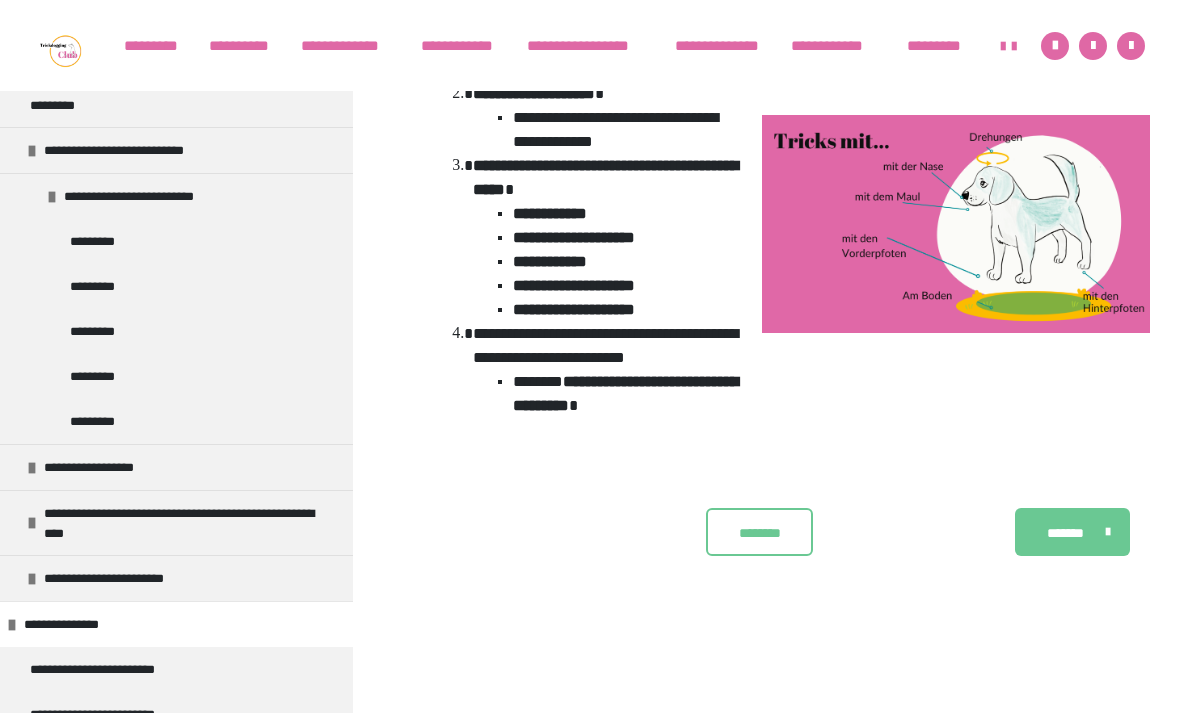 click on "**********" at bounding box center (115, 759) 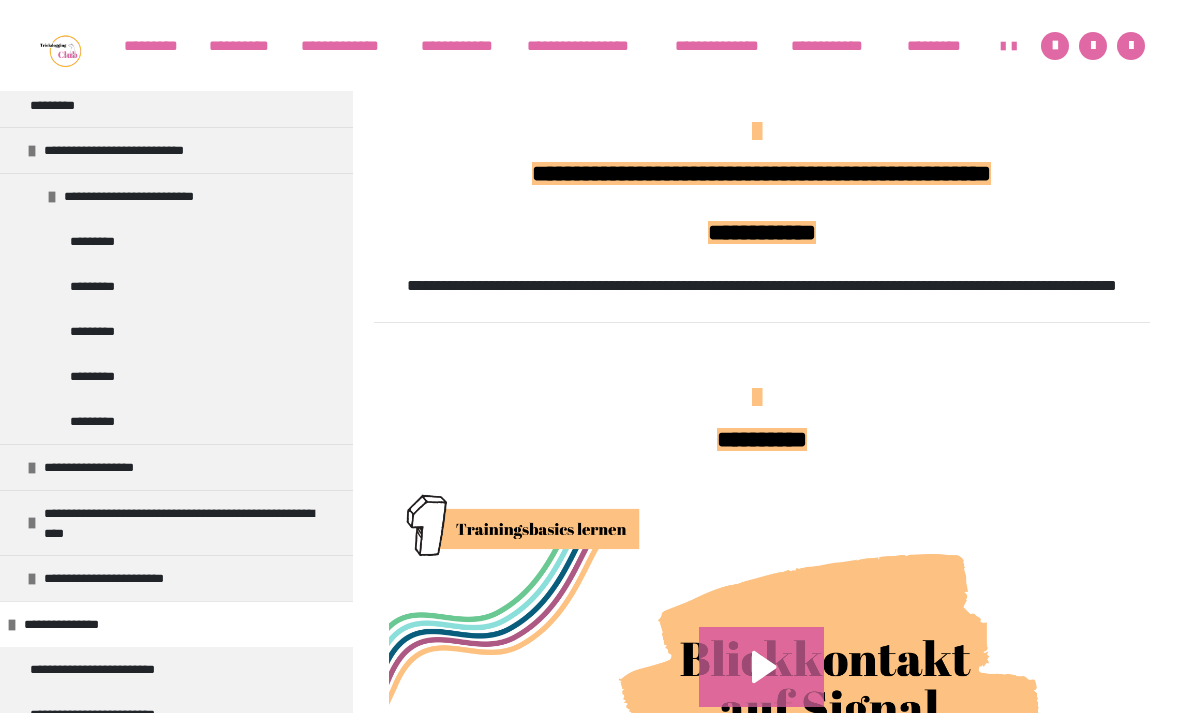 click at bounding box center (761, 397) 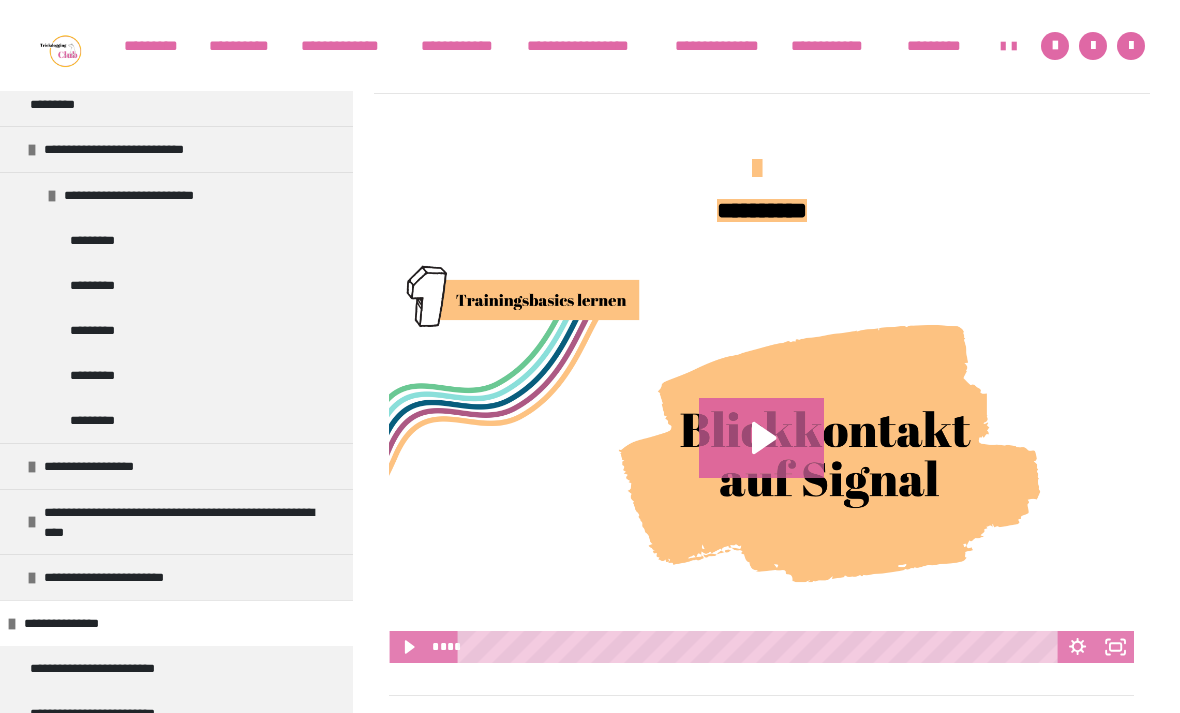 scroll, scrollTop: 584, scrollLeft: 0, axis: vertical 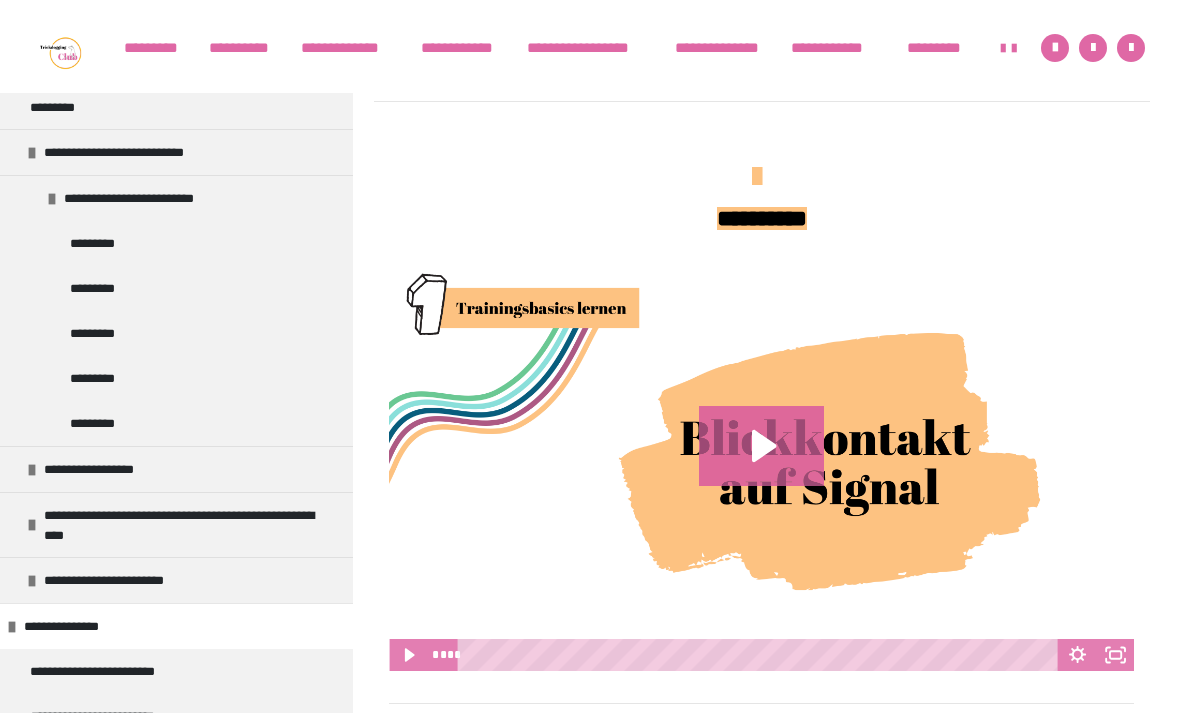 click 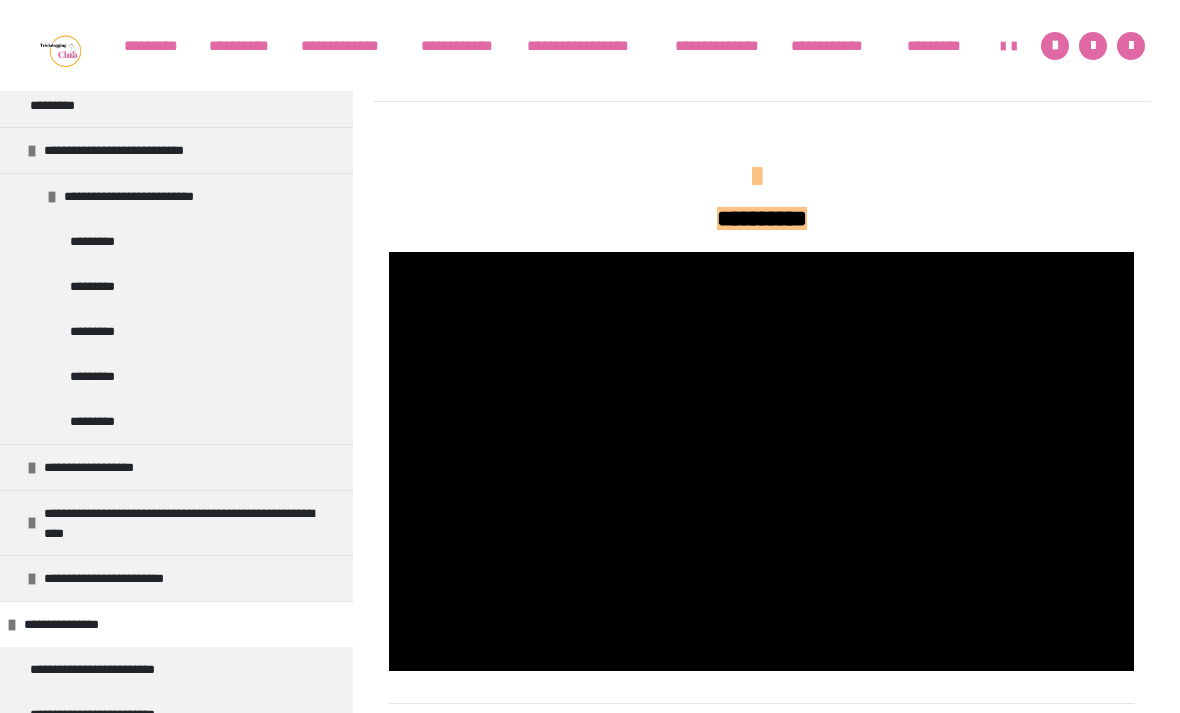 click at bounding box center [761, 461] 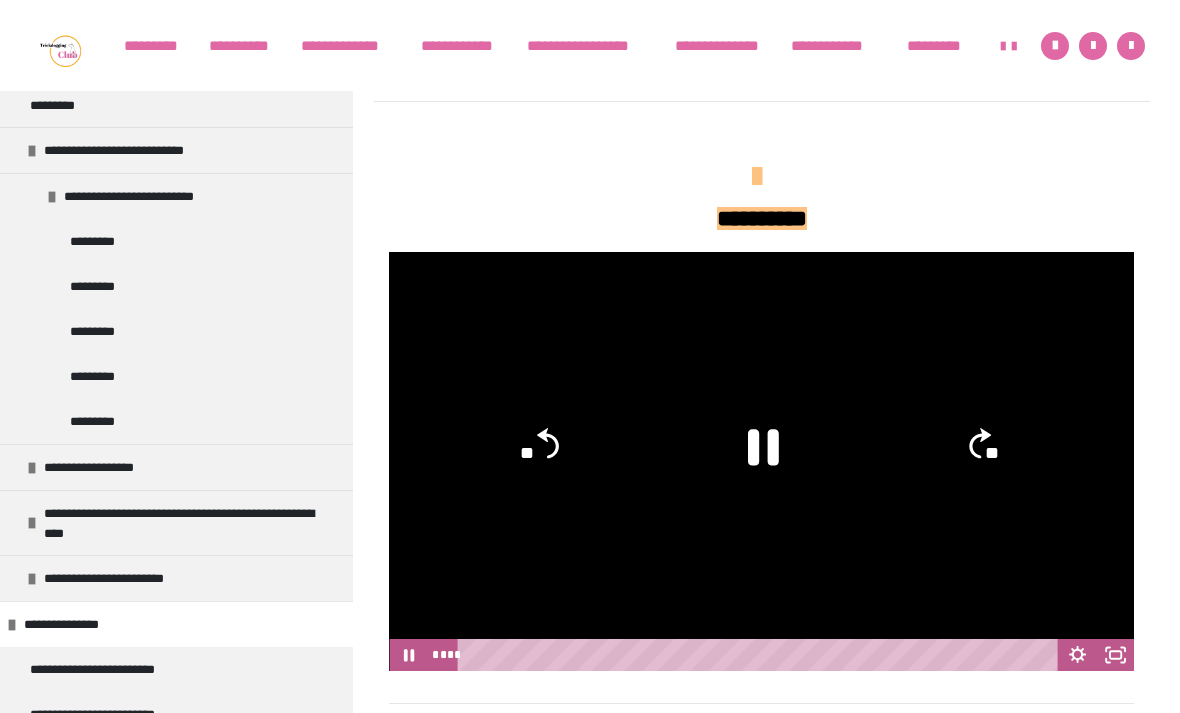 click 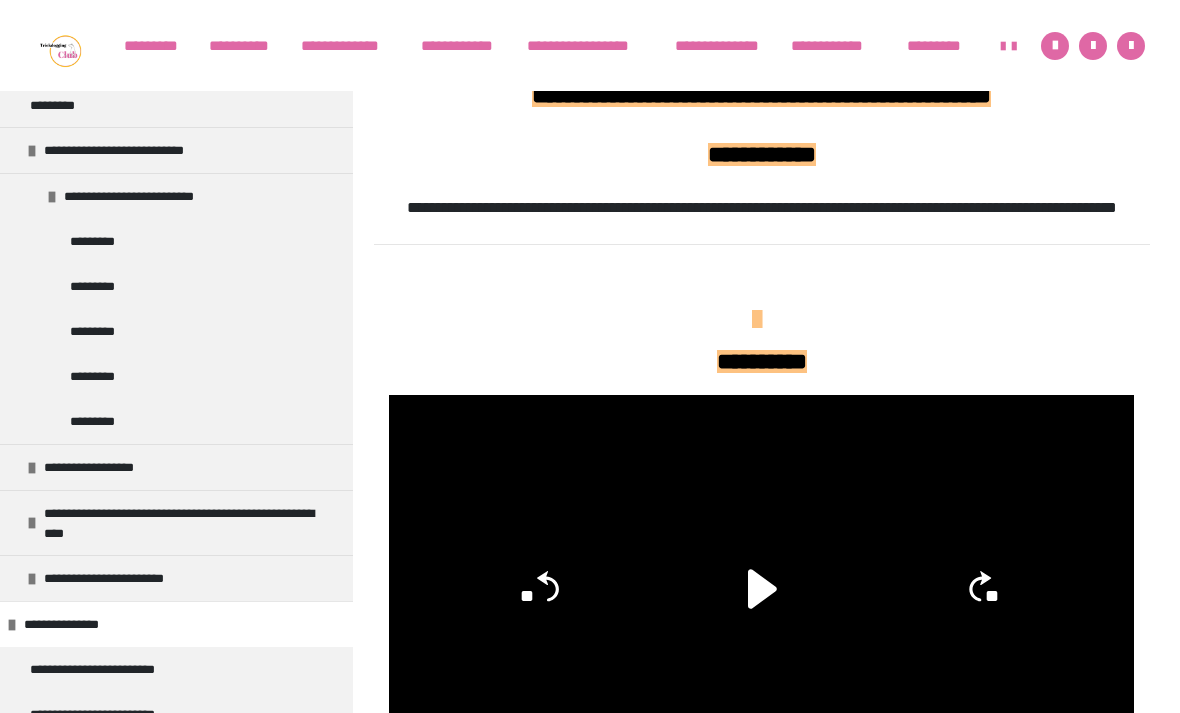 scroll, scrollTop: 0, scrollLeft: 0, axis: both 